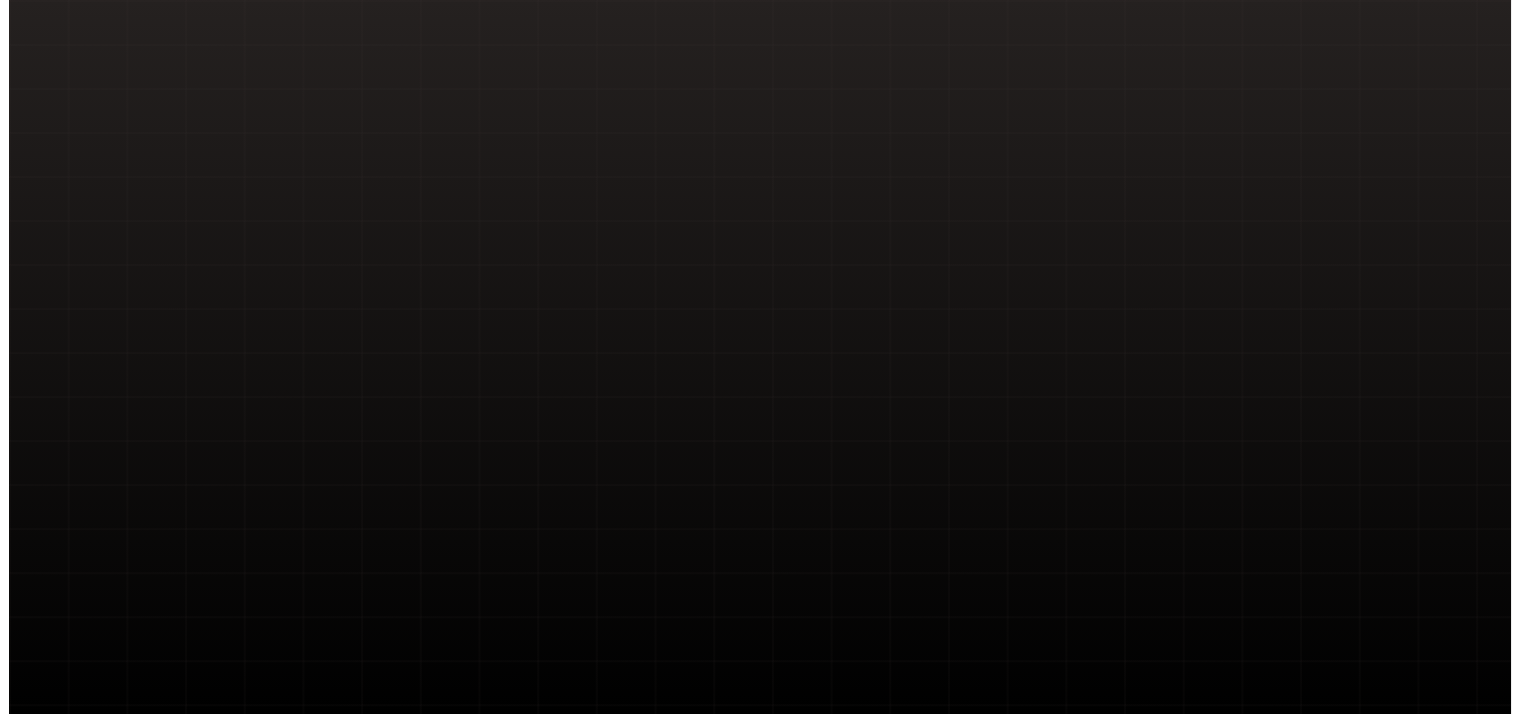 scroll, scrollTop: 0, scrollLeft: 0, axis: both 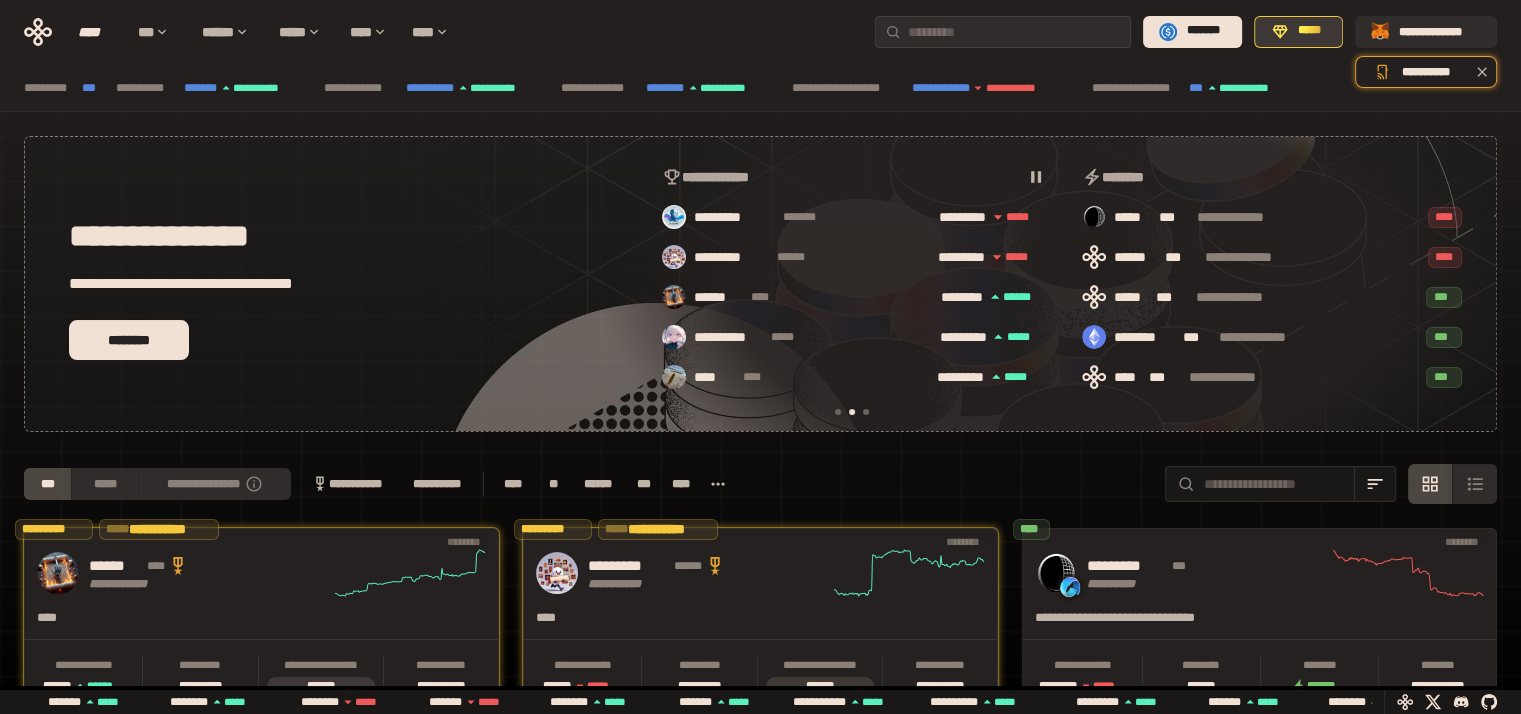 click on "*****" at bounding box center [1309, 31] 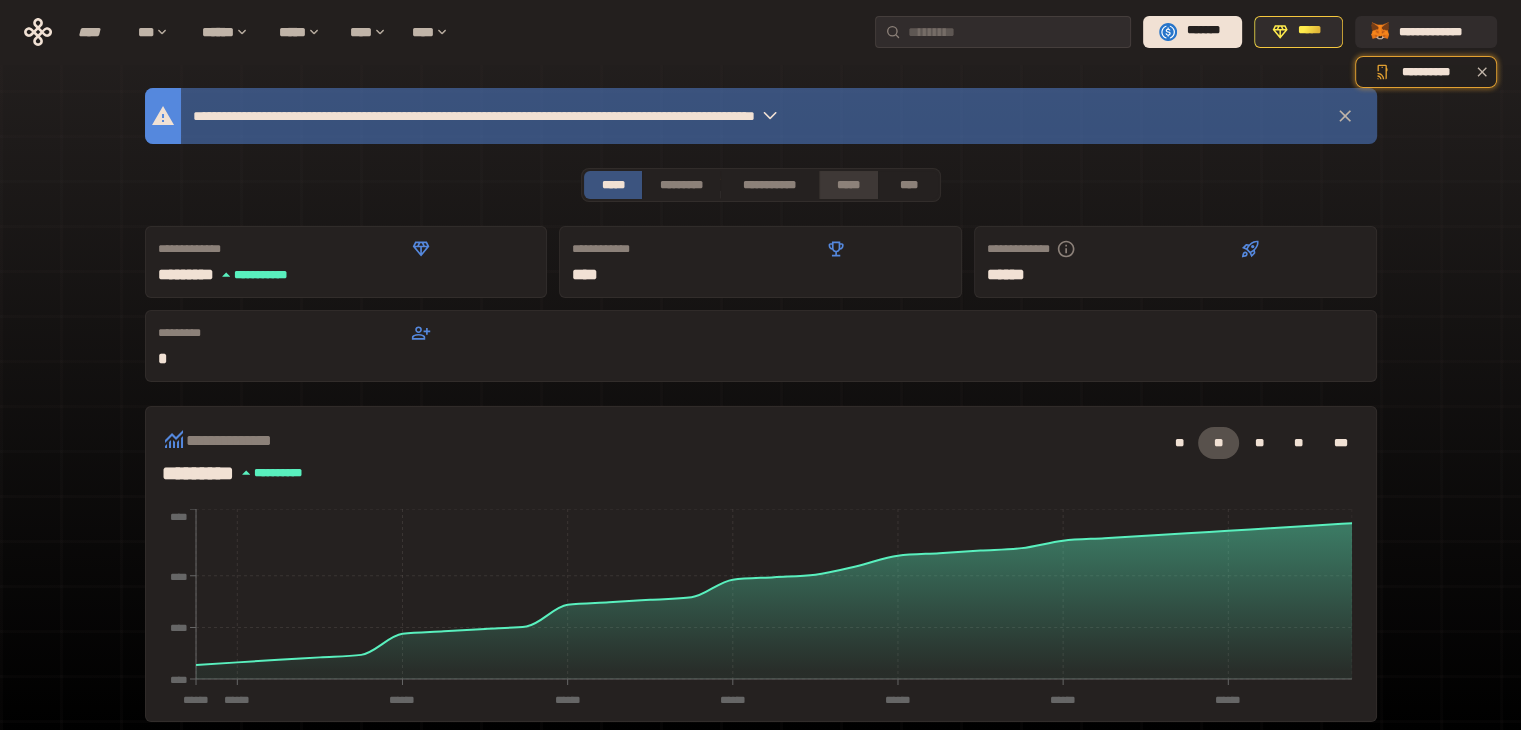 click on "*****" at bounding box center [849, 185] 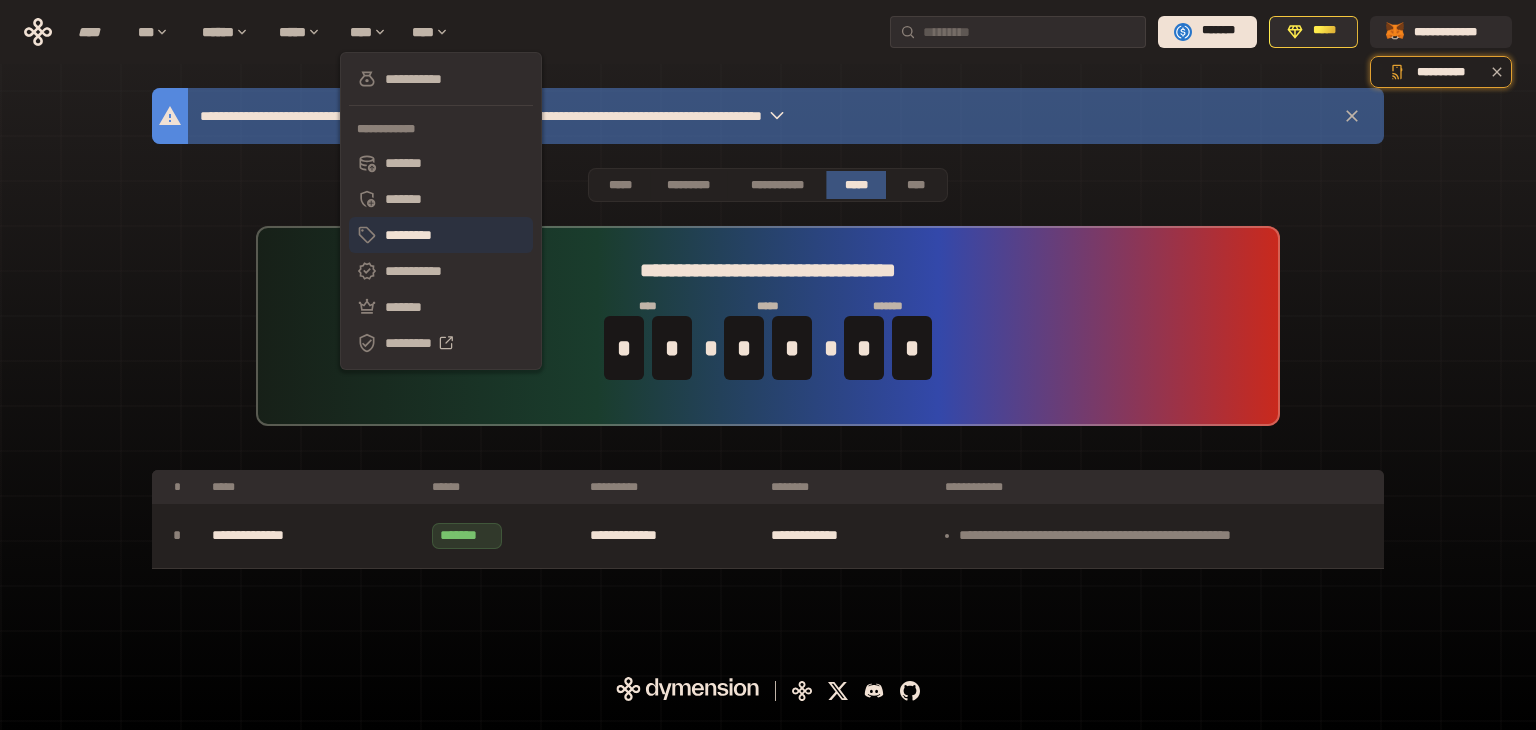 click on "*********" at bounding box center [441, 235] 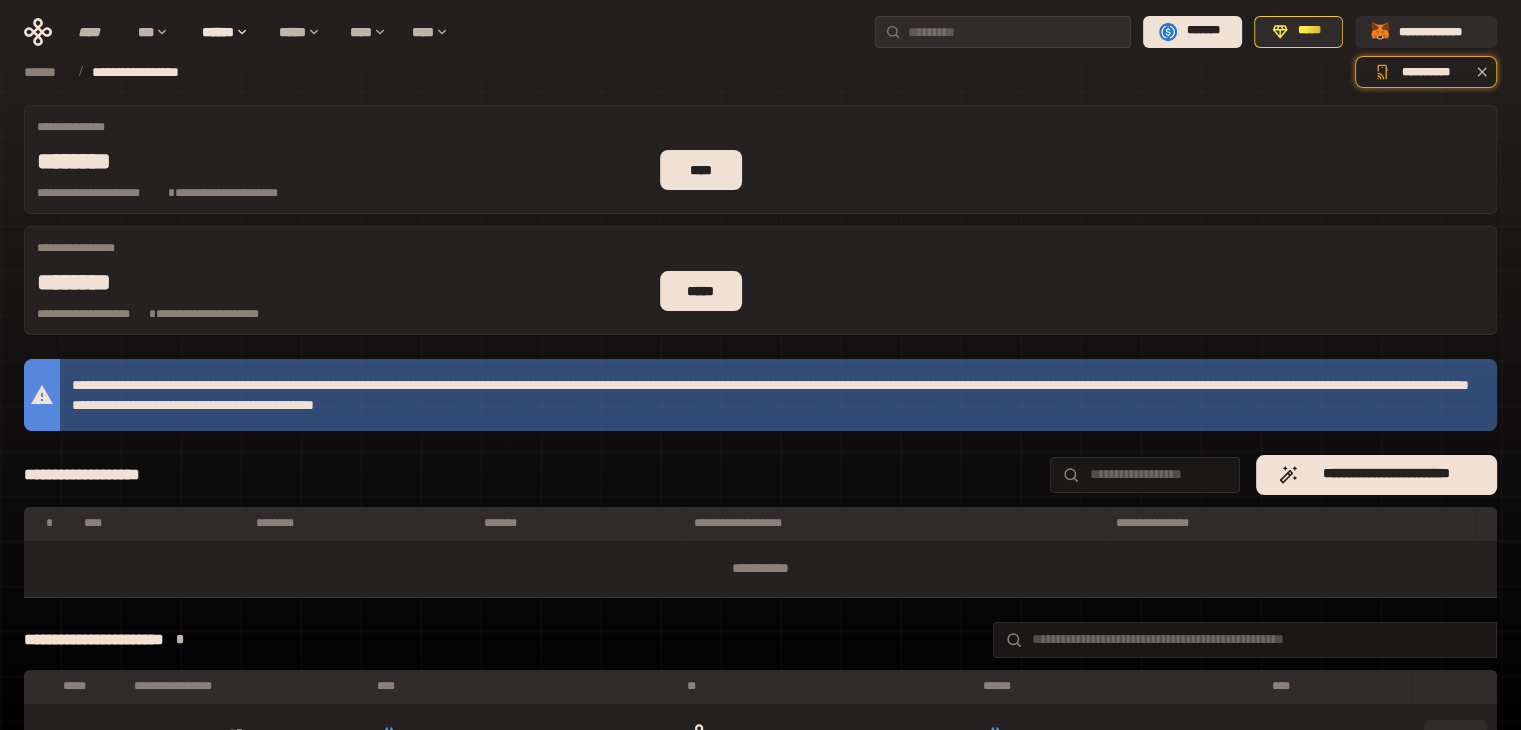 scroll, scrollTop: 0, scrollLeft: 0, axis: both 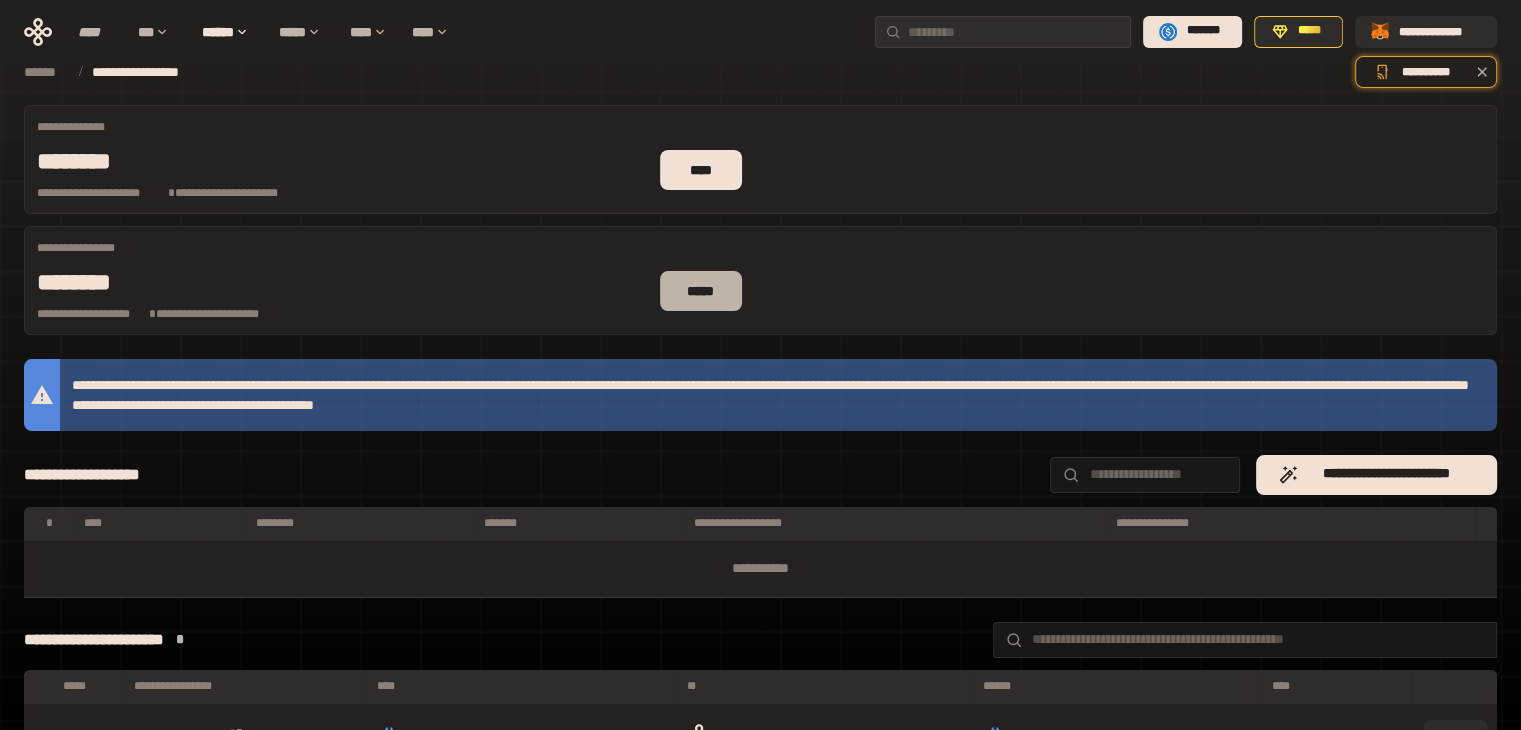 click on "*****" at bounding box center (701, 291) 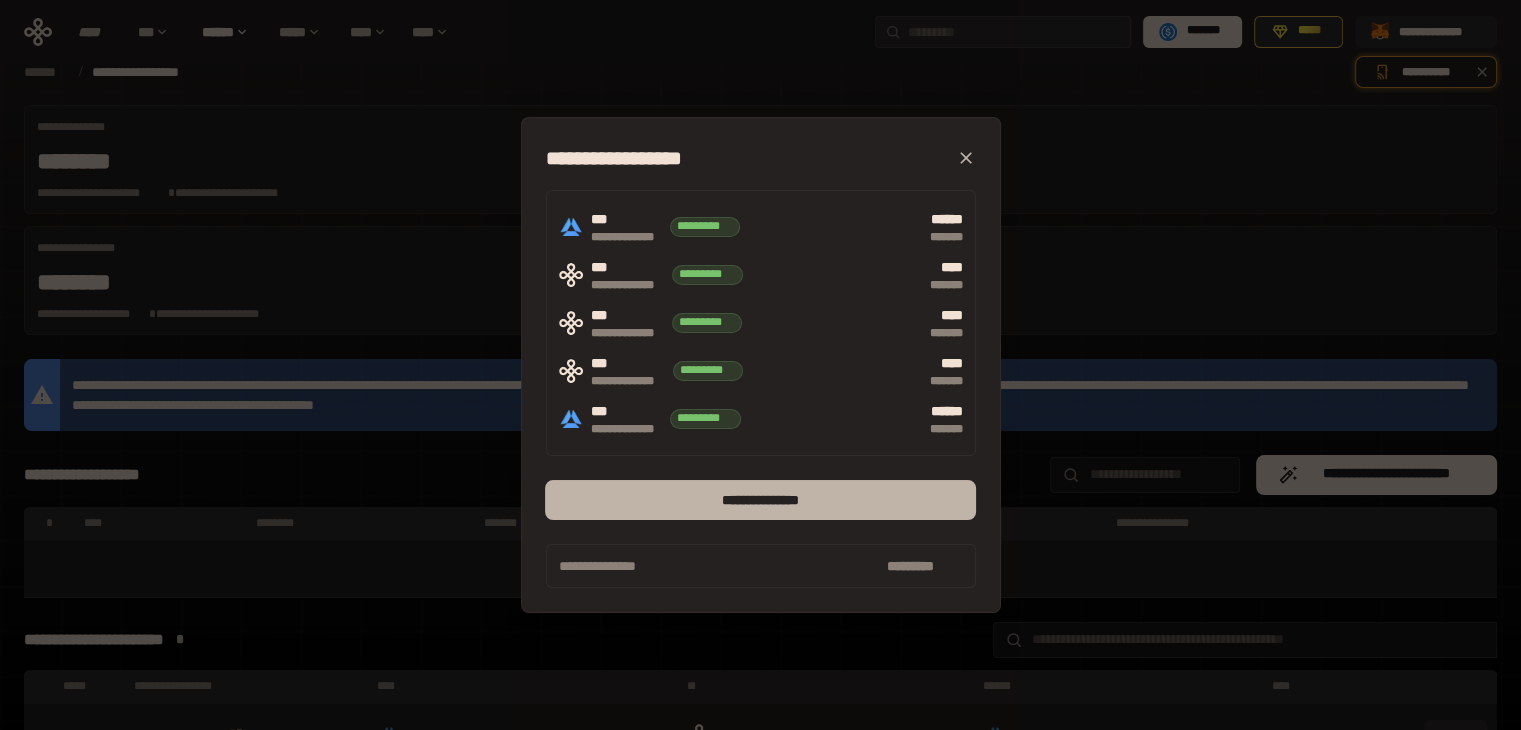 click on "**********" at bounding box center (760, 500) 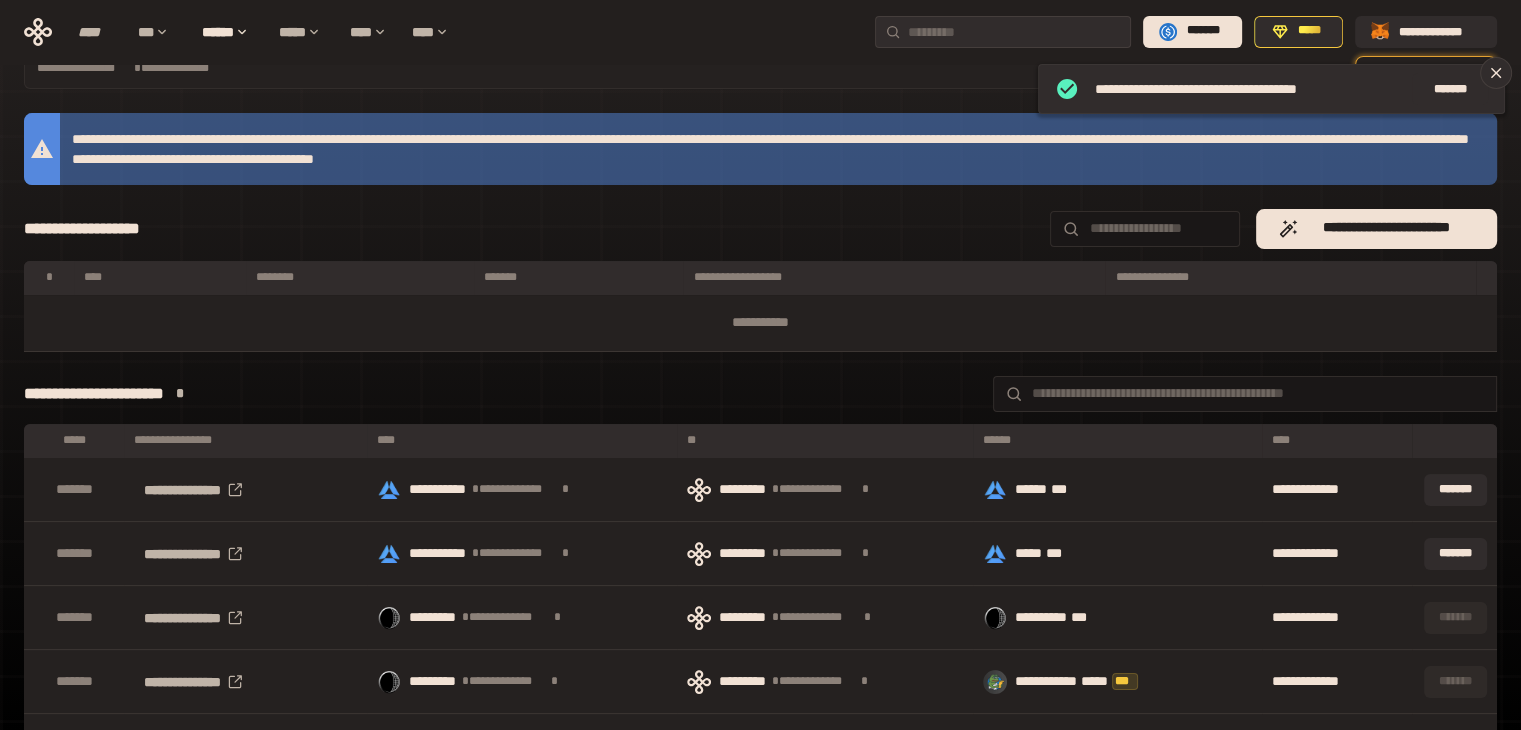 scroll, scrollTop: 247, scrollLeft: 0, axis: vertical 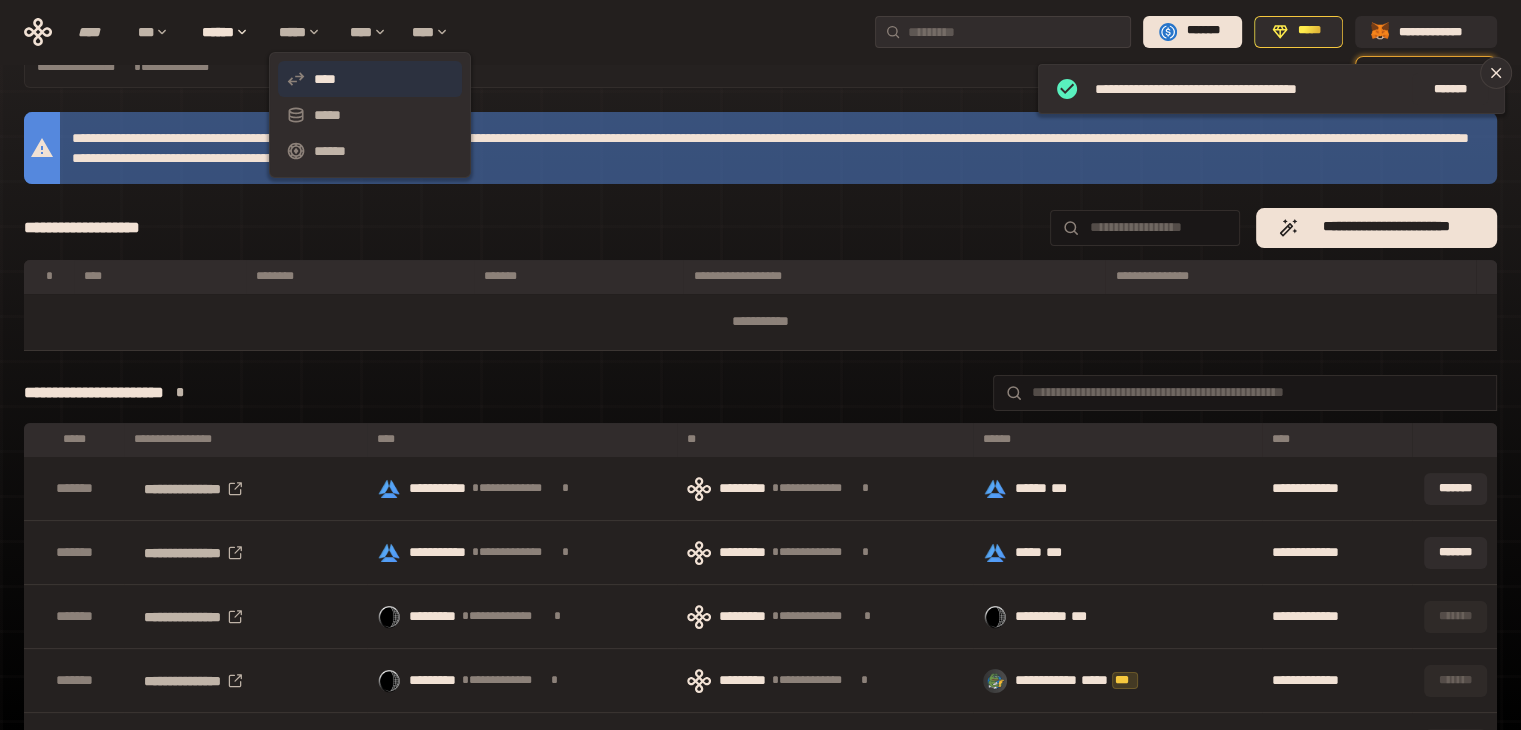 click on "****" at bounding box center [370, 79] 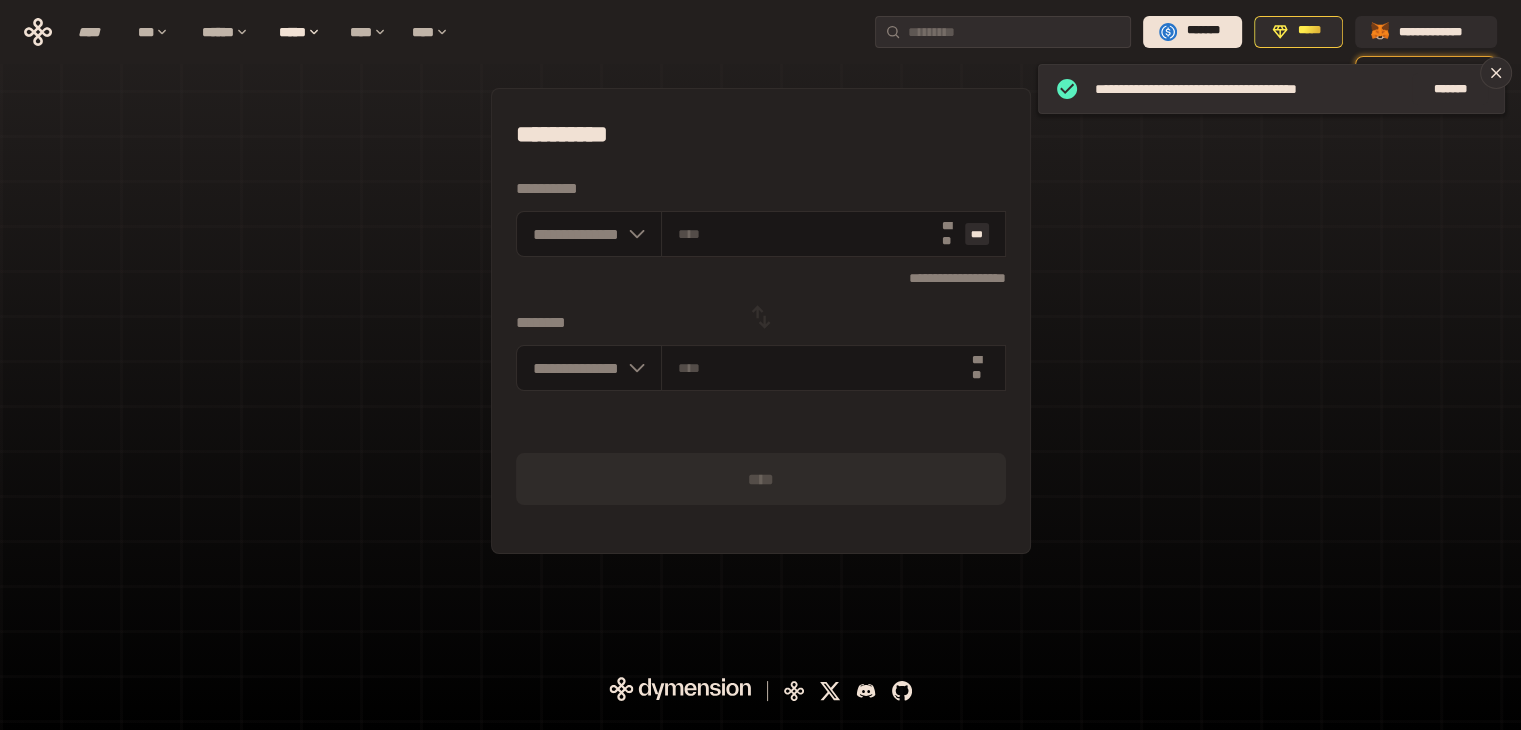 scroll, scrollTop: 0, scrollLeft: 0, axis: both 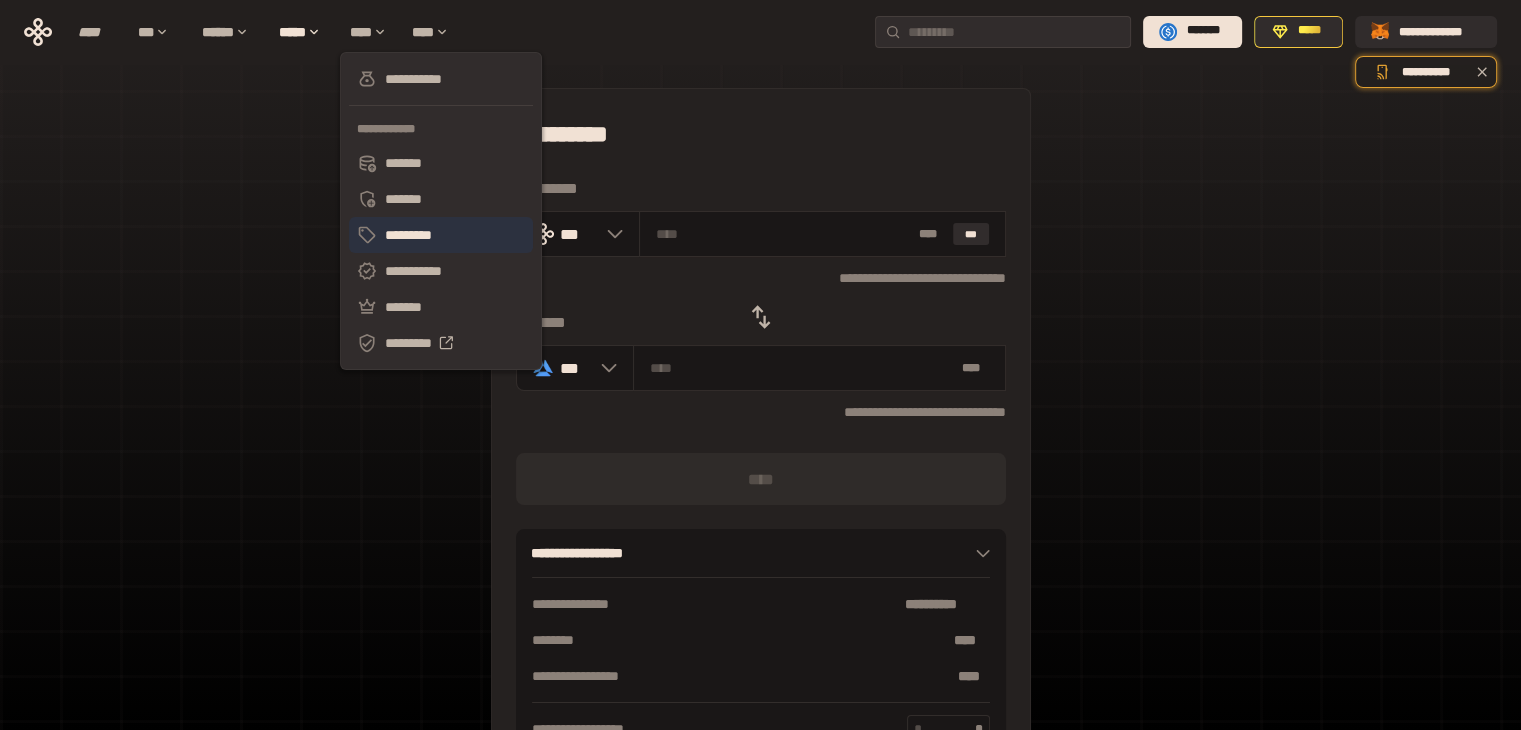 click on "*********" at bounding box center [441, 235] 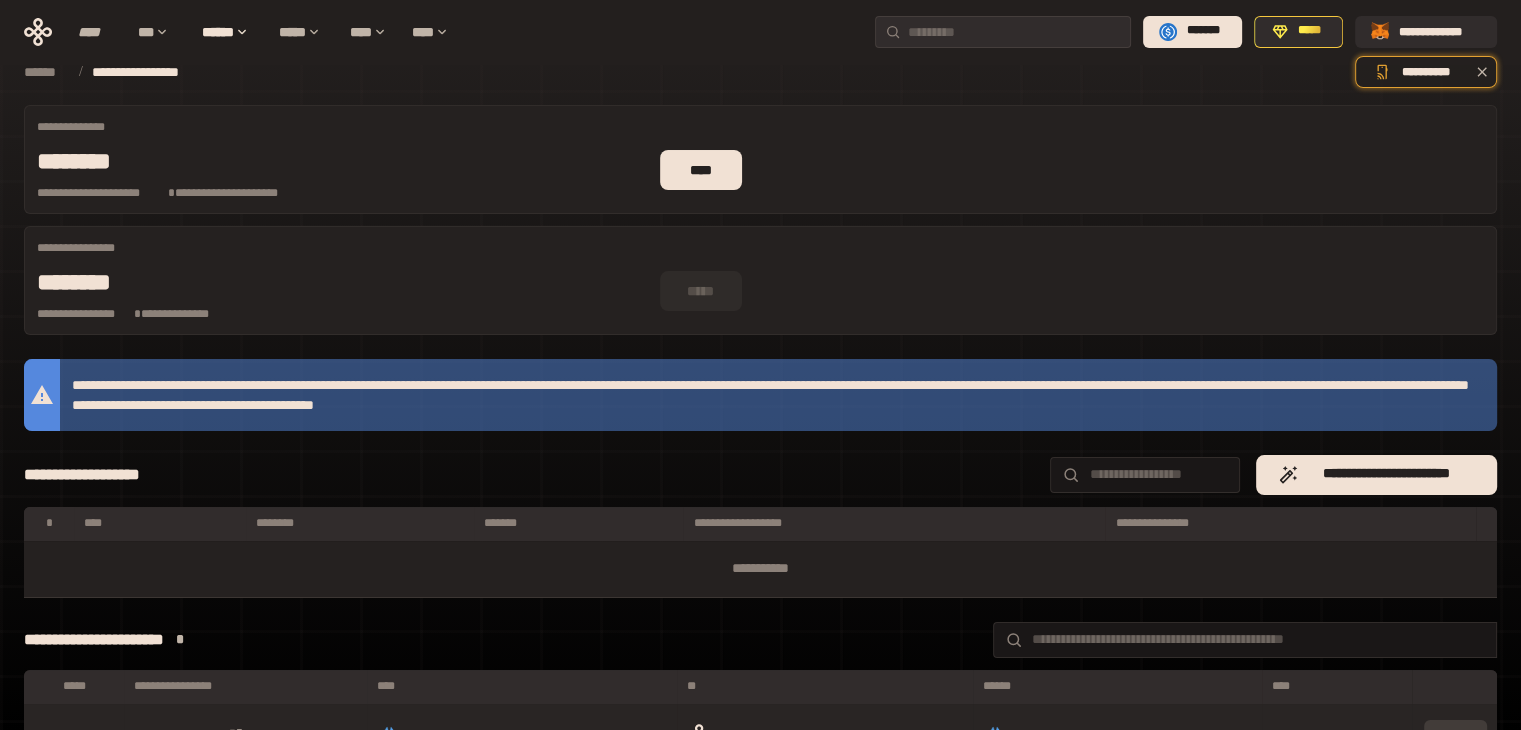 click on "*******" at bounding box center [1455, 736] 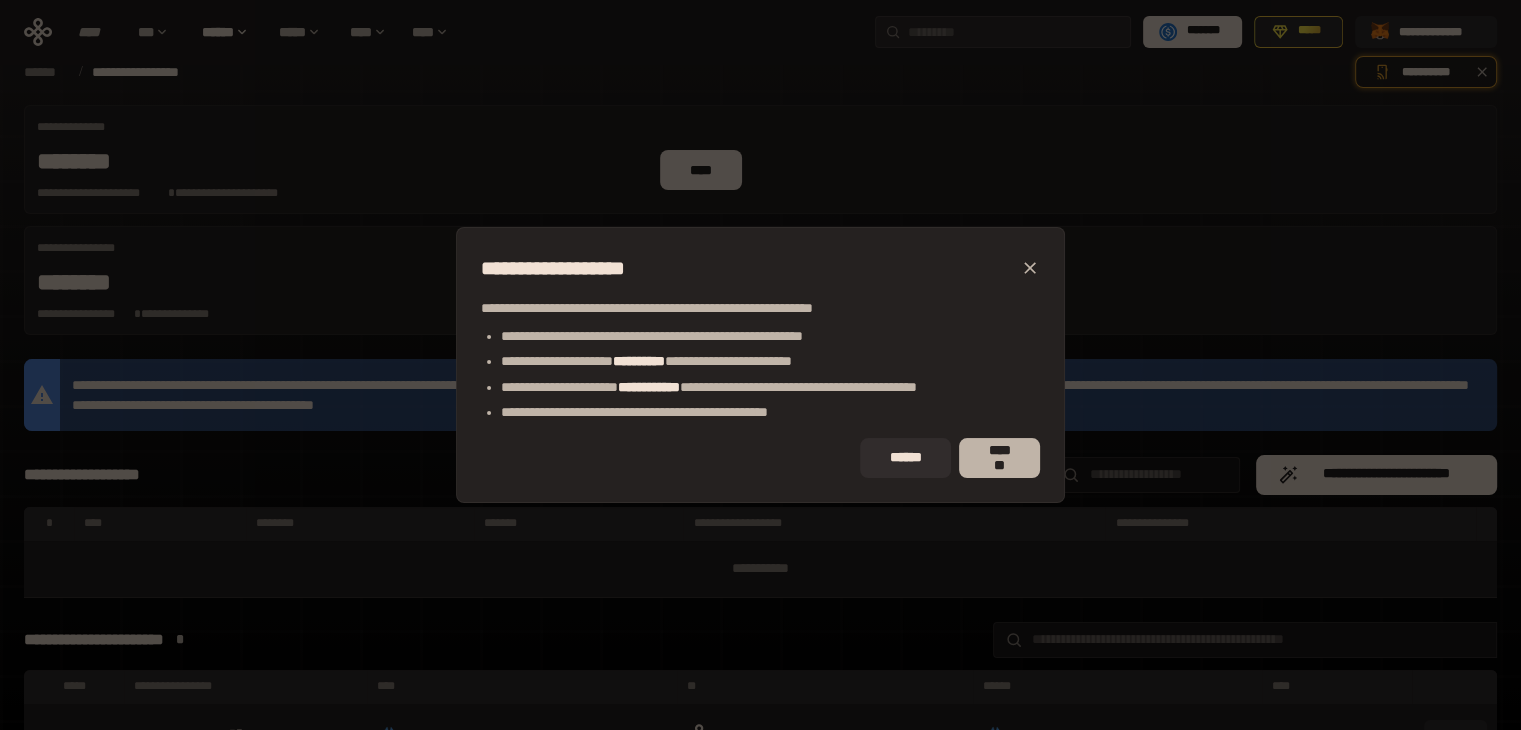 click on "*******" at bounding box center [999, 458] 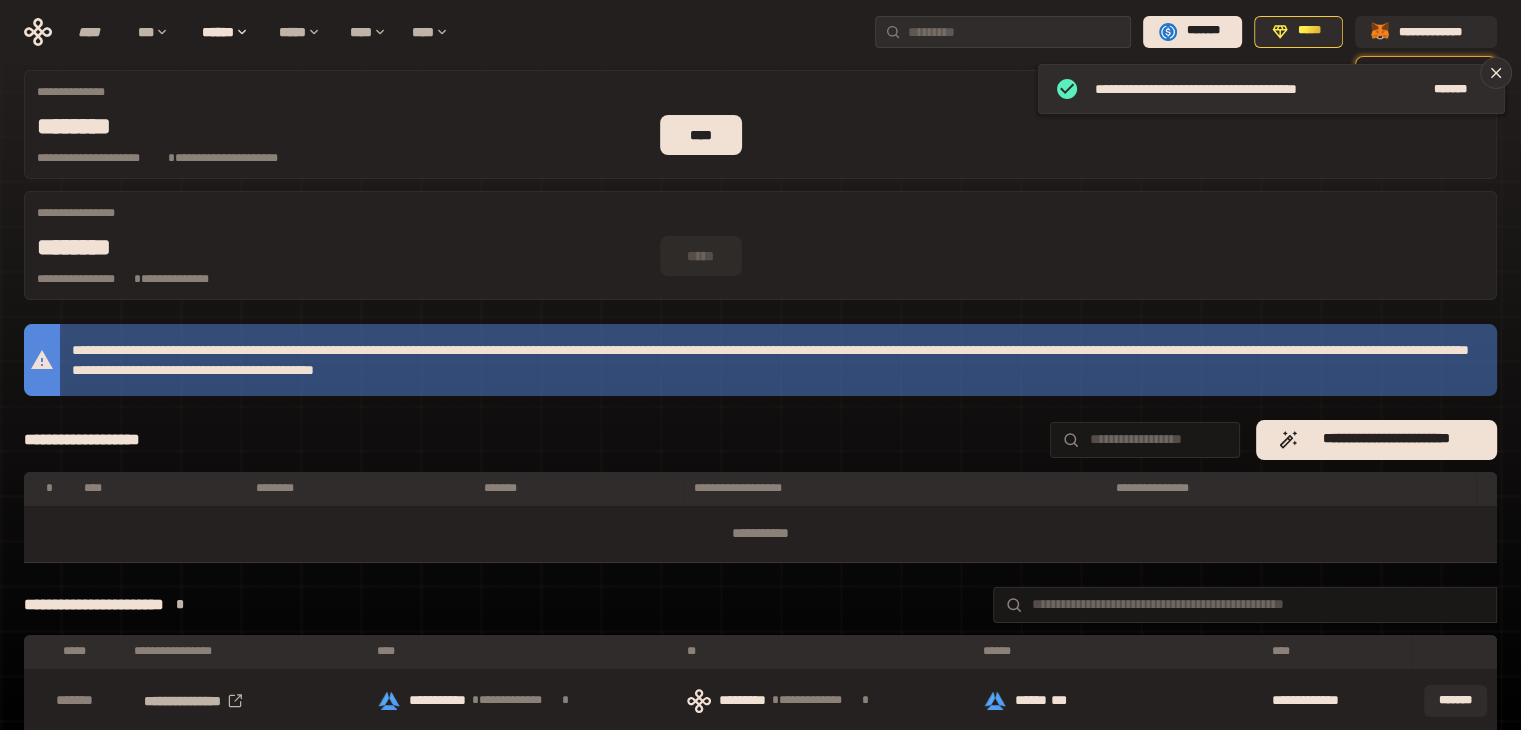 scroll, scrollTop: 36, scrollLeft: 0, axis: vertical 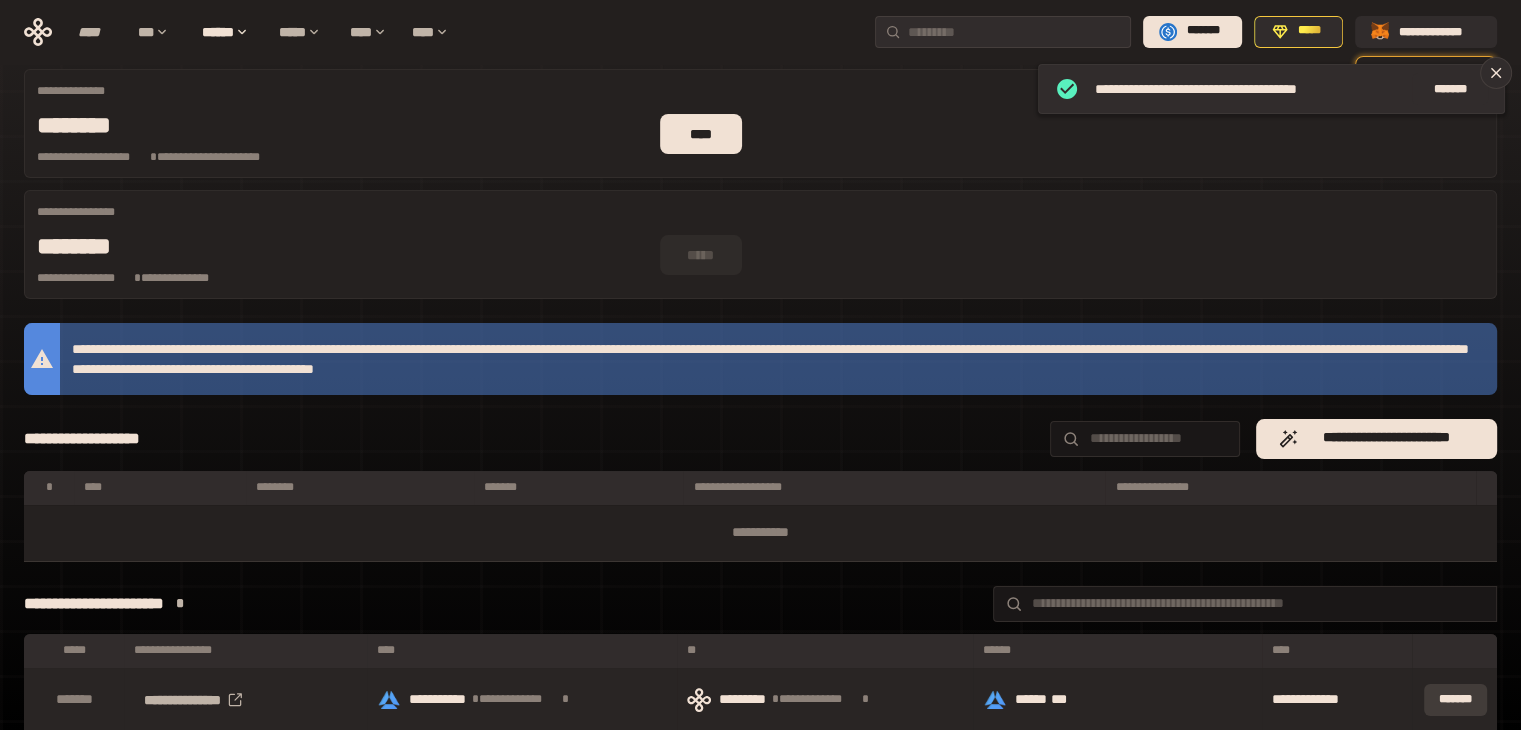 click on "*******" at bounding box center (1455, 700) 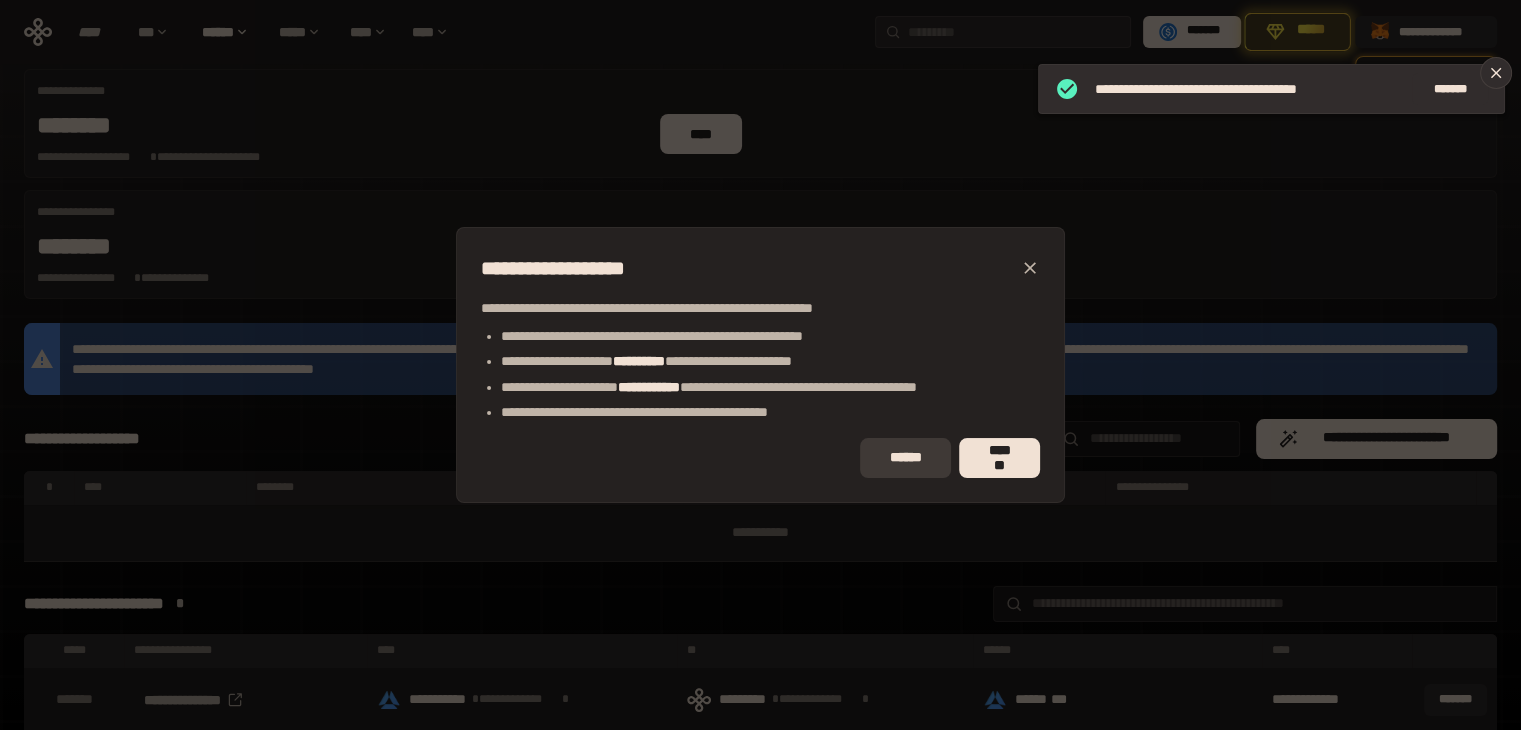 click on "******" at bounding box center (905, 458) 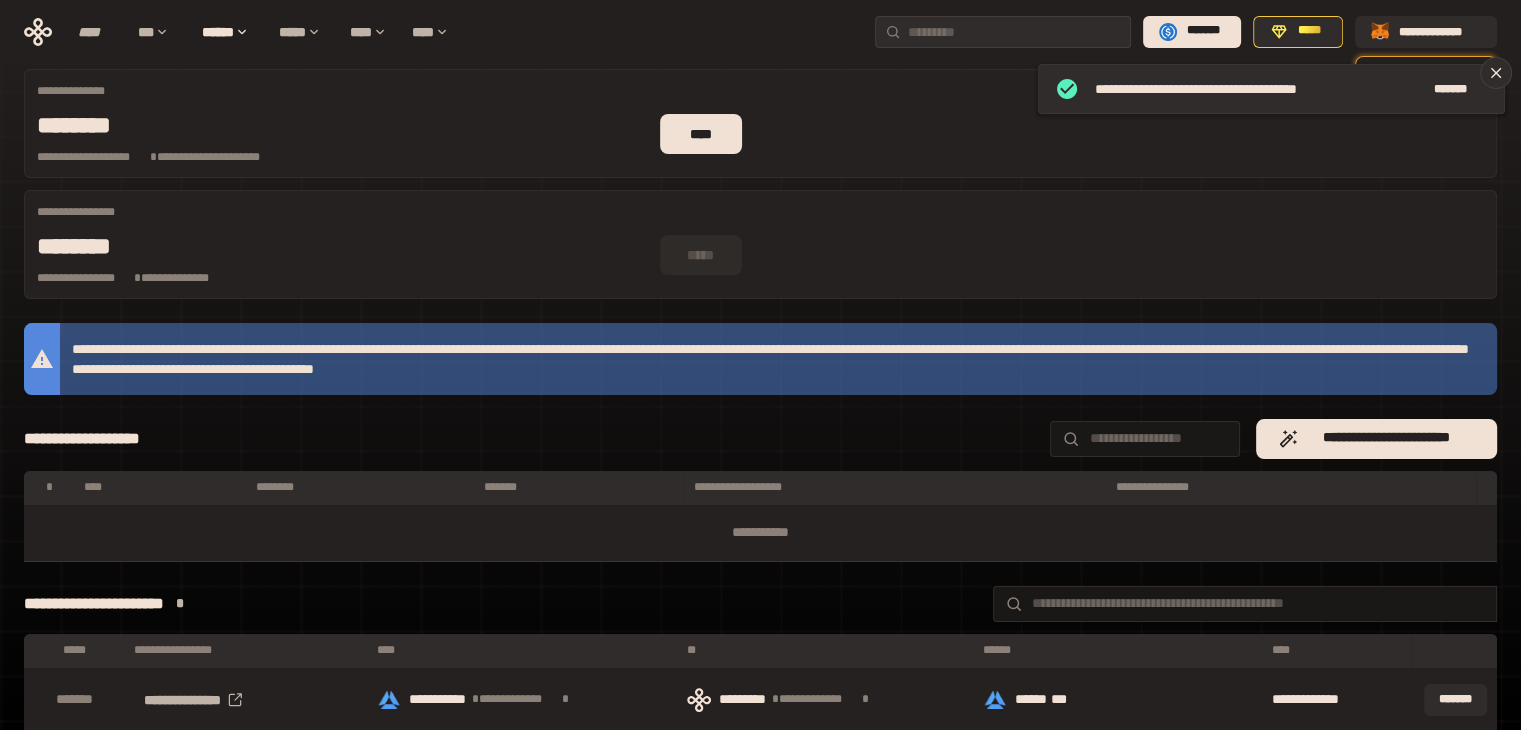 click on "*******" at bounding box center (1455, 764) 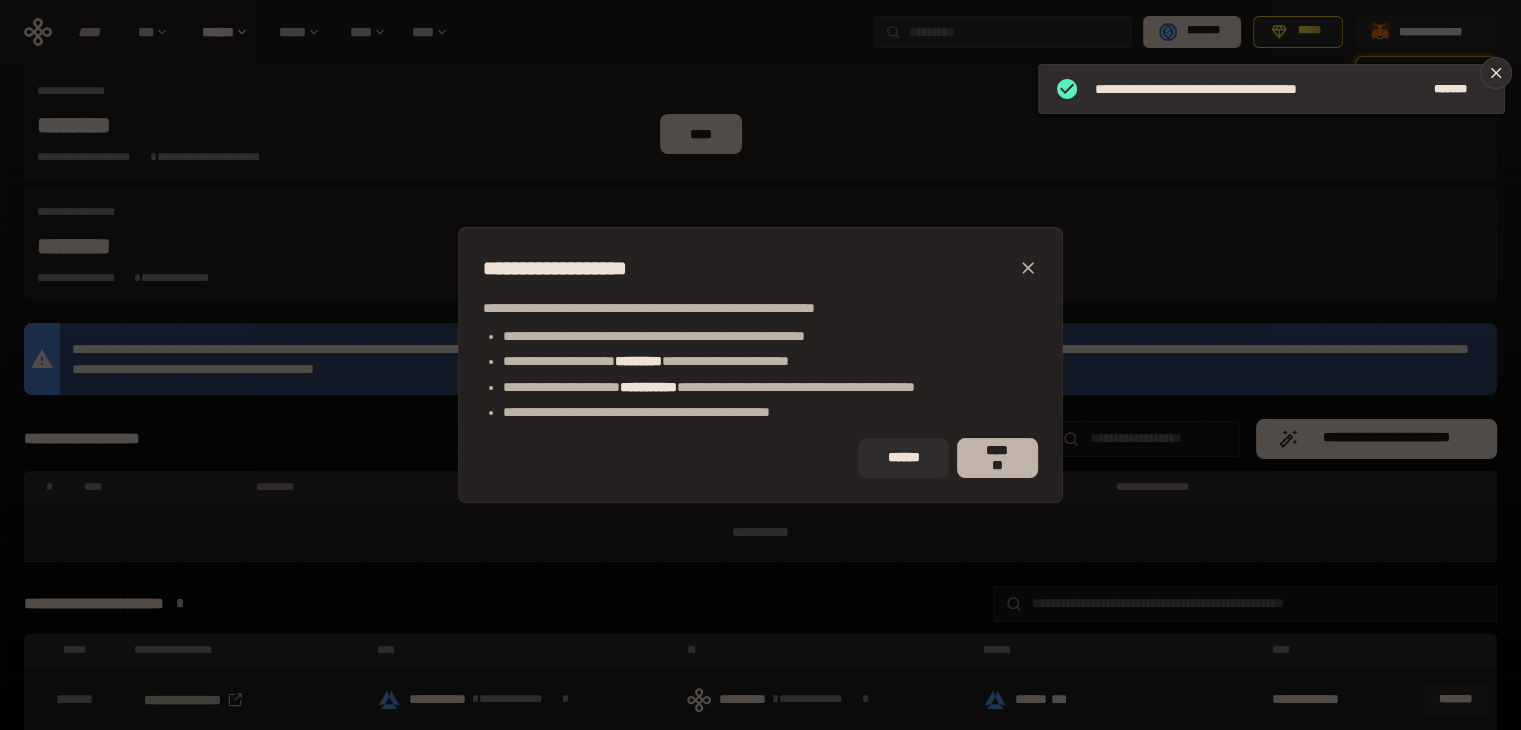 click on "*******" at bounding box center (997, 458) 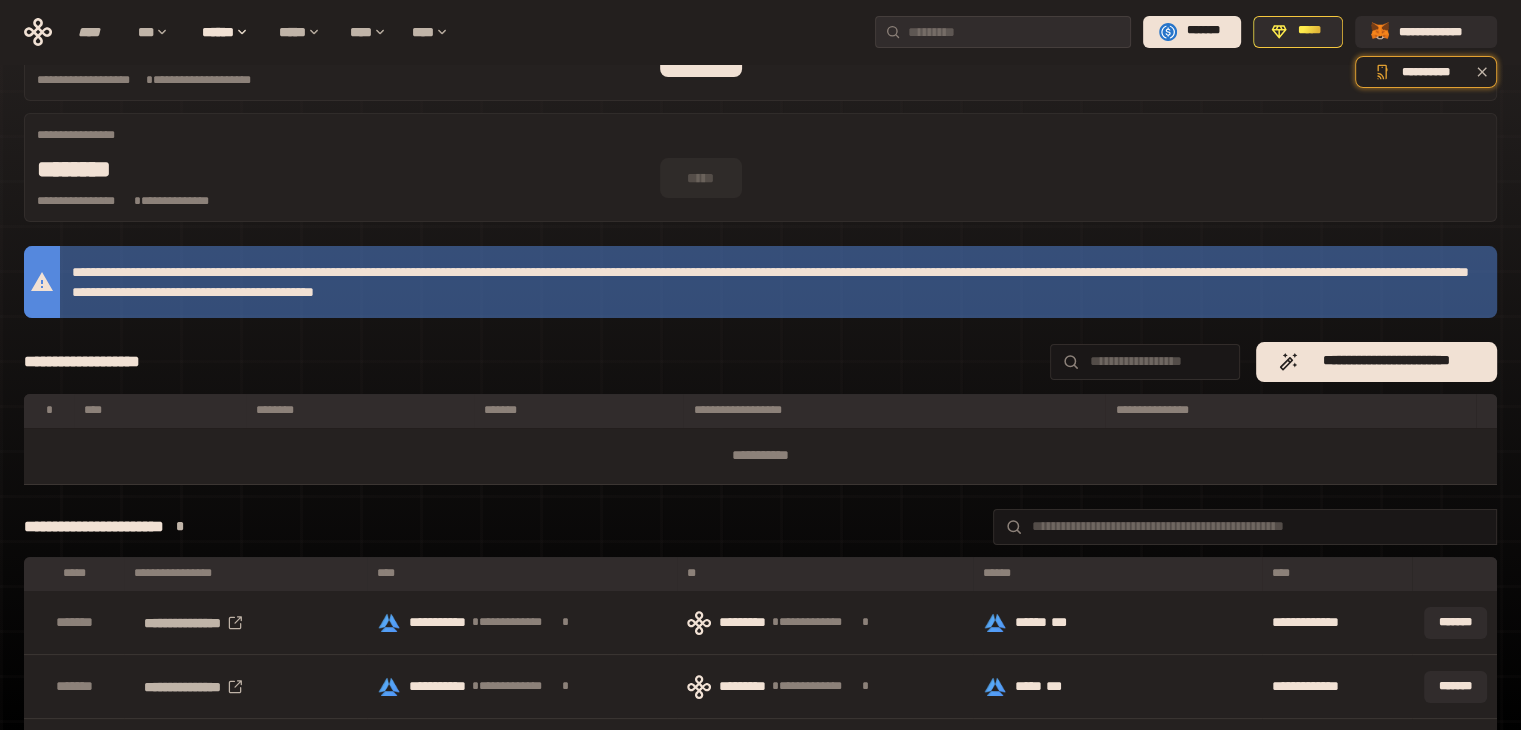 scroll, scrollTop: 115, scrollLeft: 0, axis: vertical 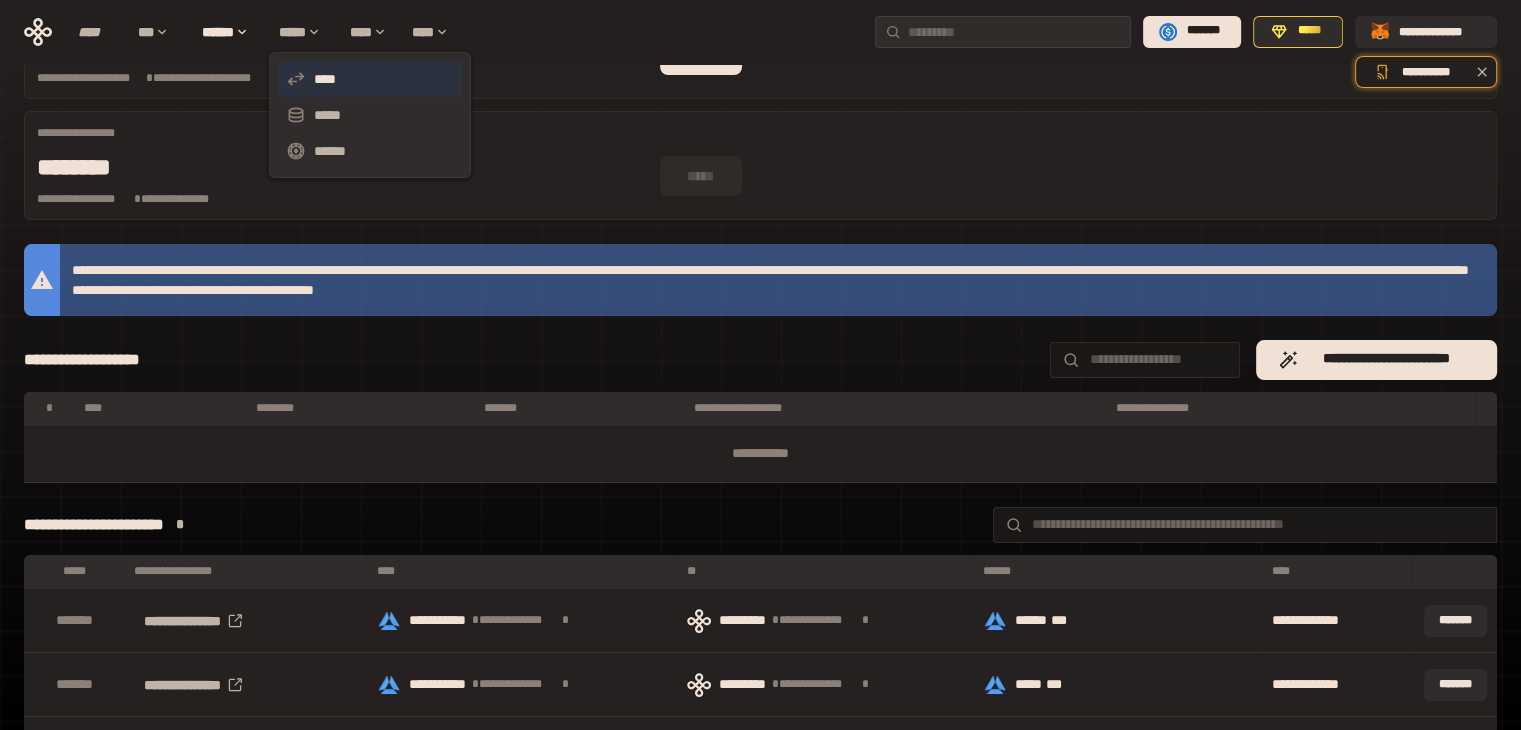 click on "****" at bounding box center (370, 79) 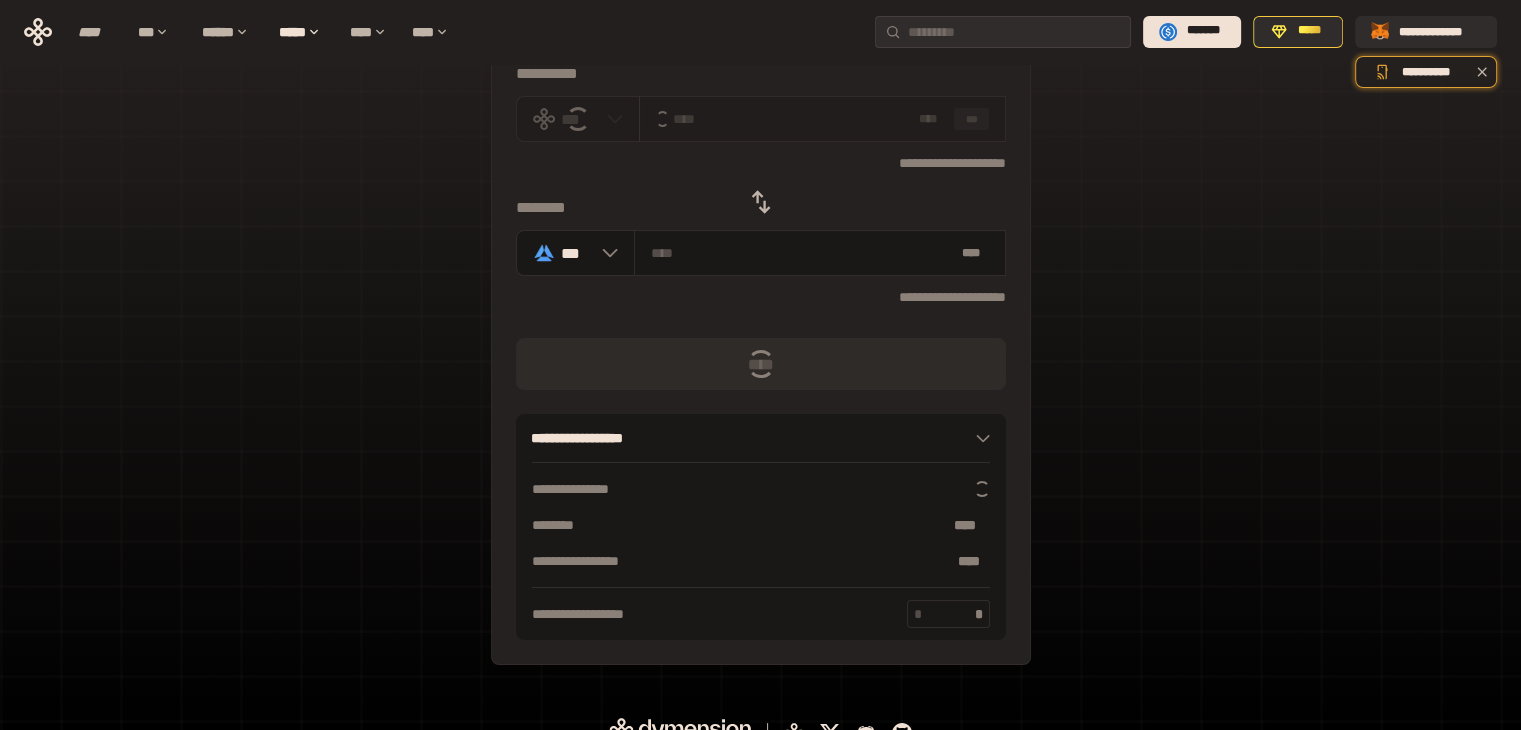 scroll, scrollTop: 0, scrollLeft: 0, axis: both 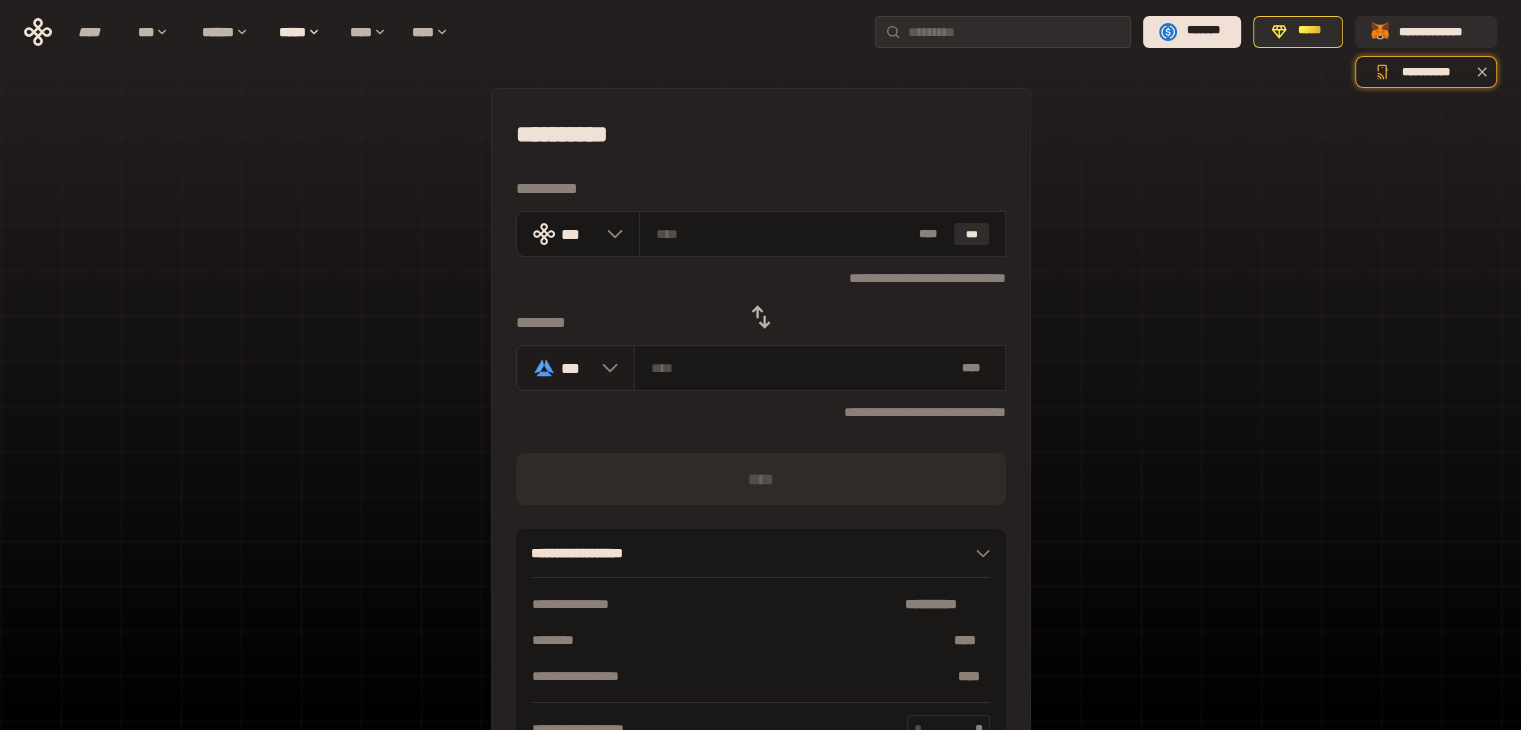 click 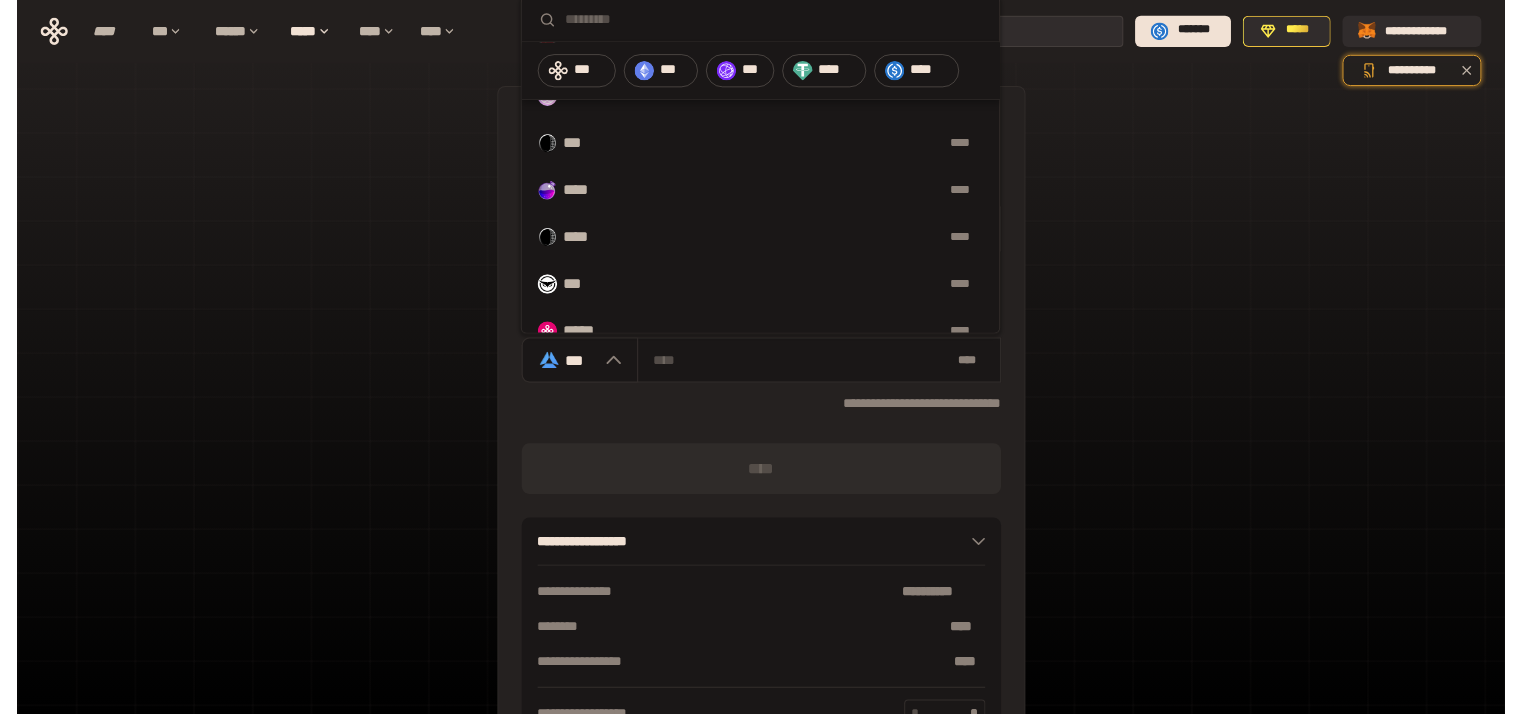 scroll, scrollTop: 1084, scrollLeft: 0, axis: vertical 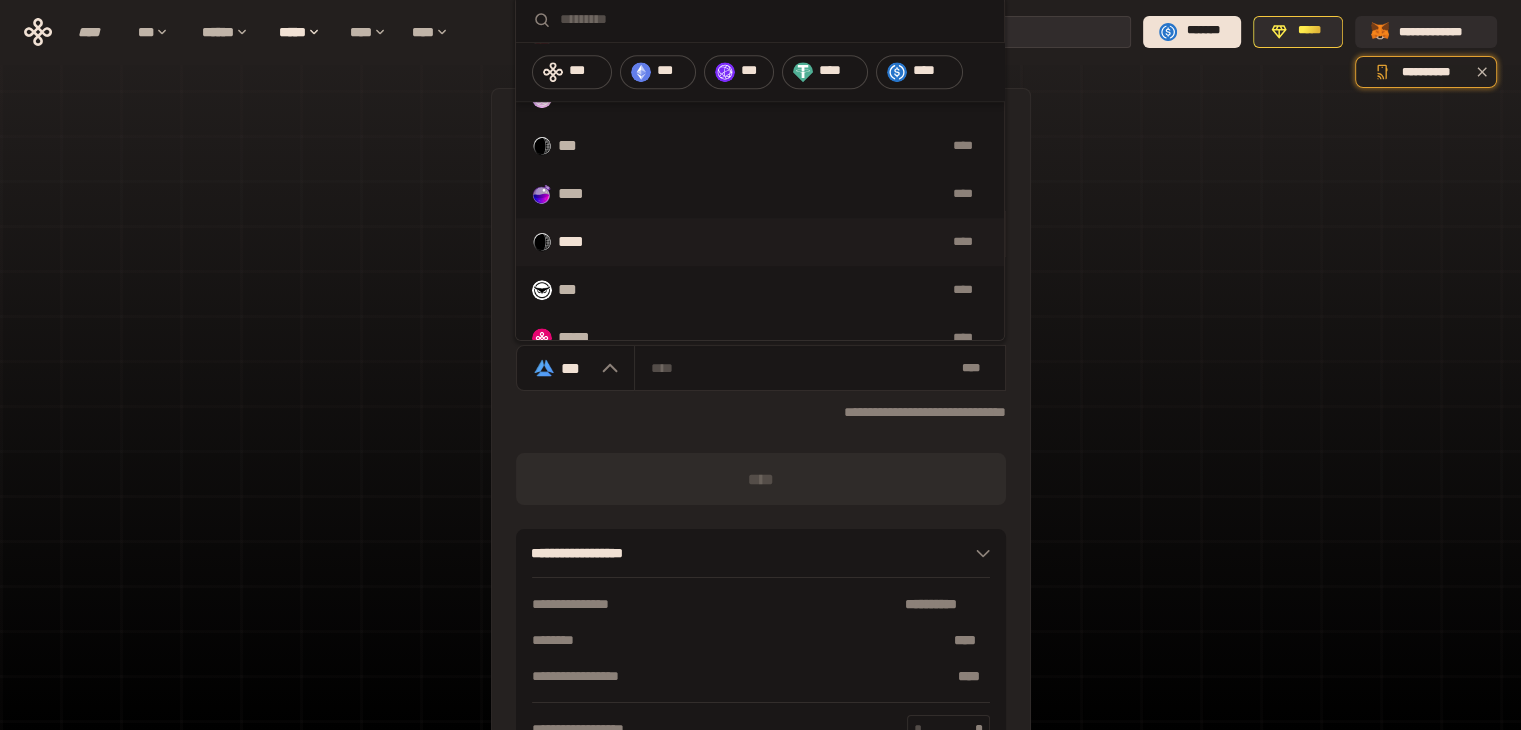 click on "**** ****" at bounding box center (760, 242) 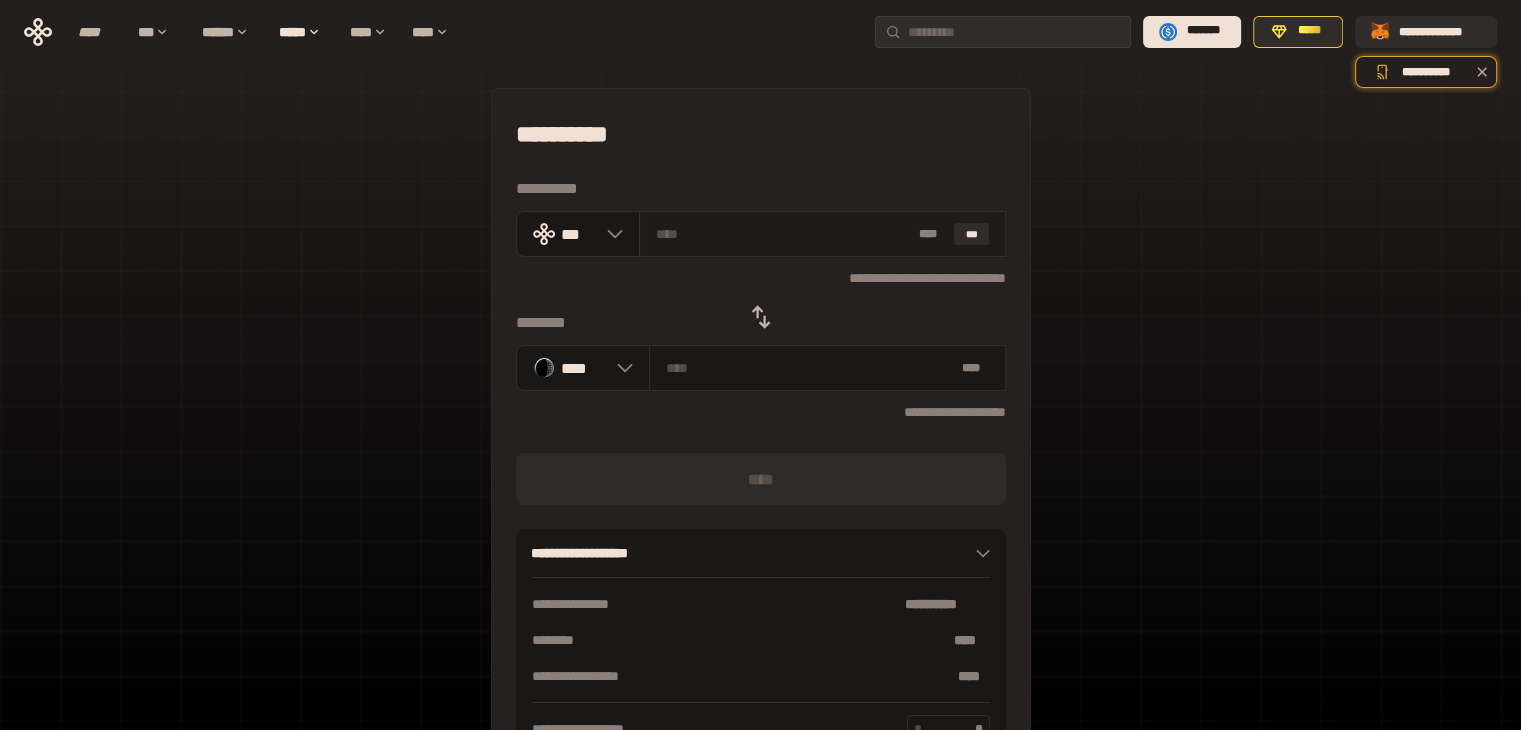 click at bounding box center (783, 234) 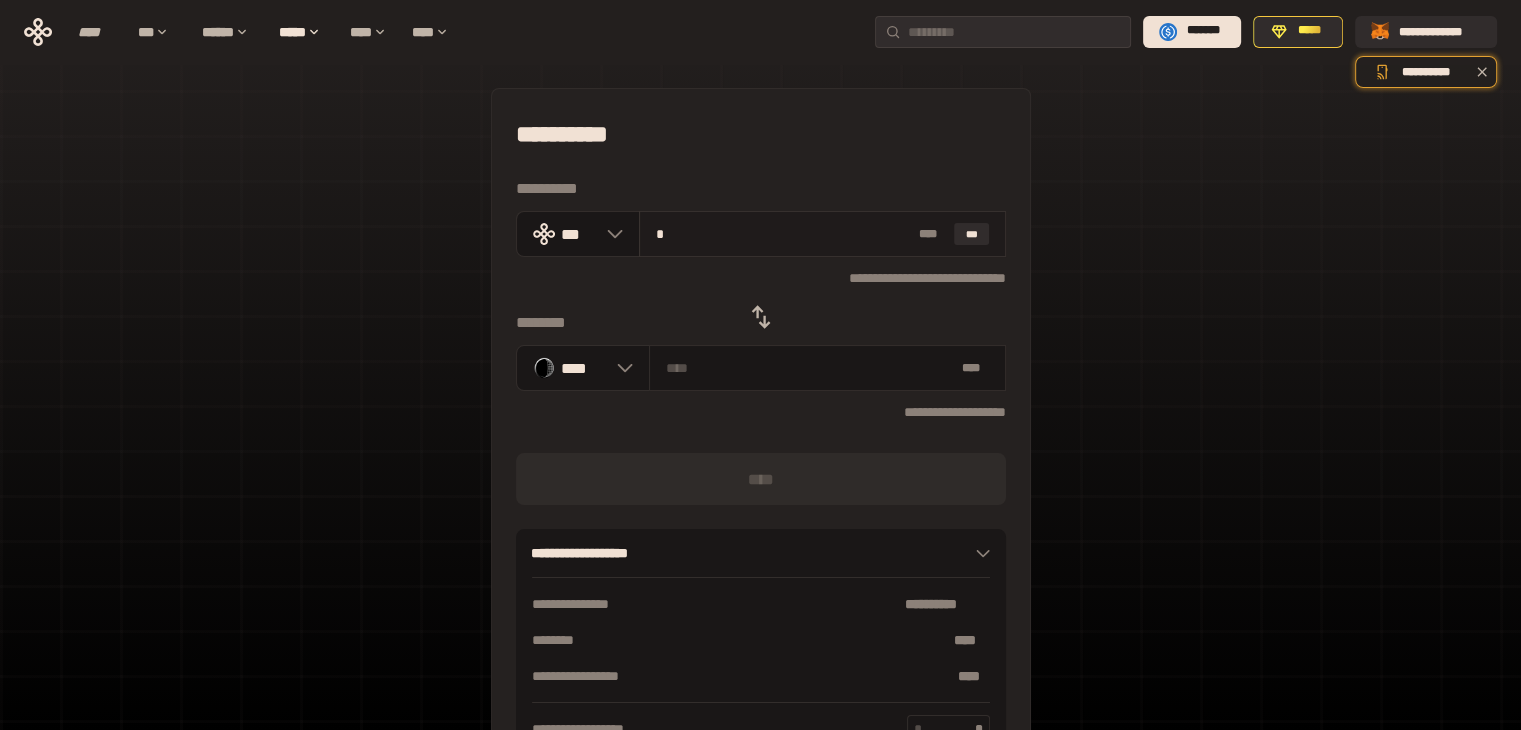 type on "**********" 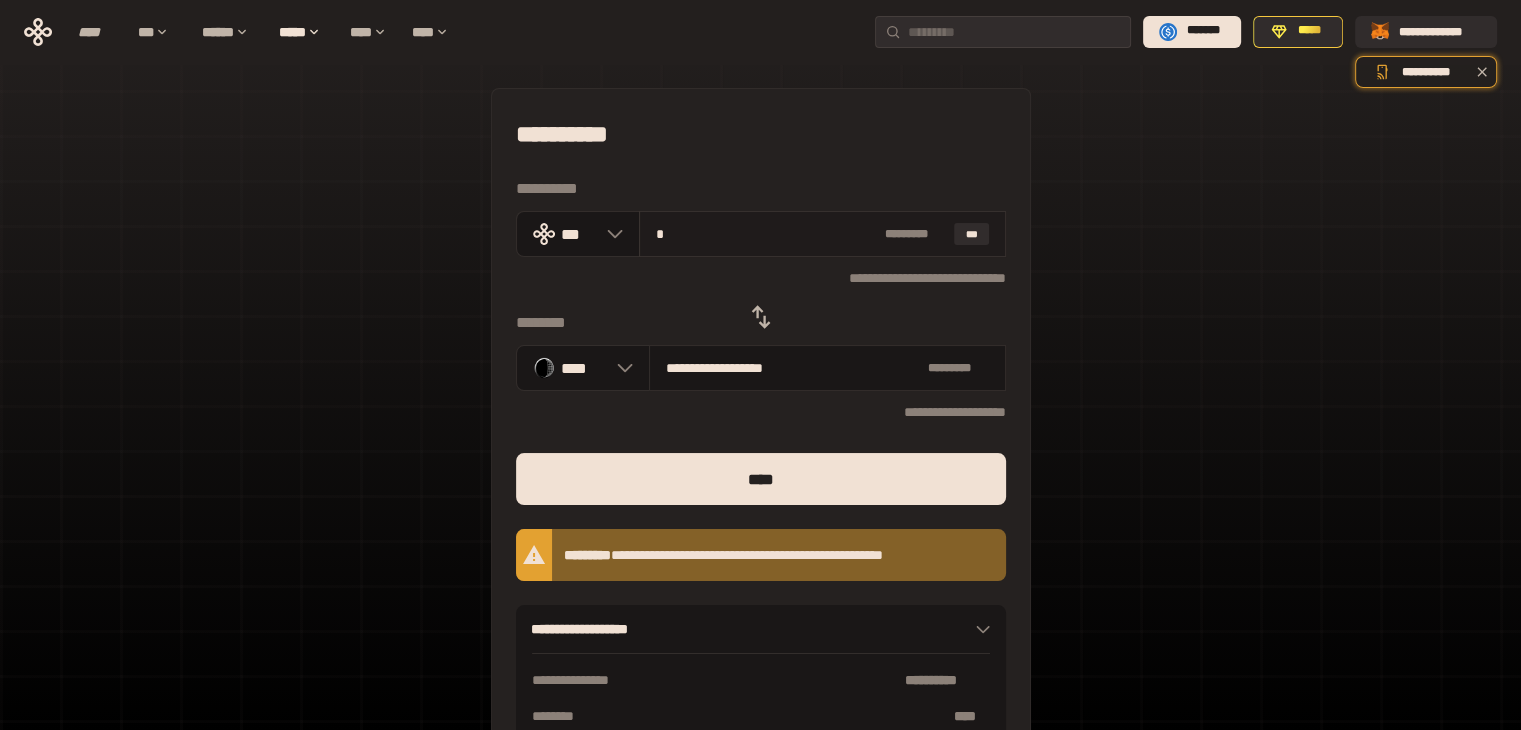 type on "**" 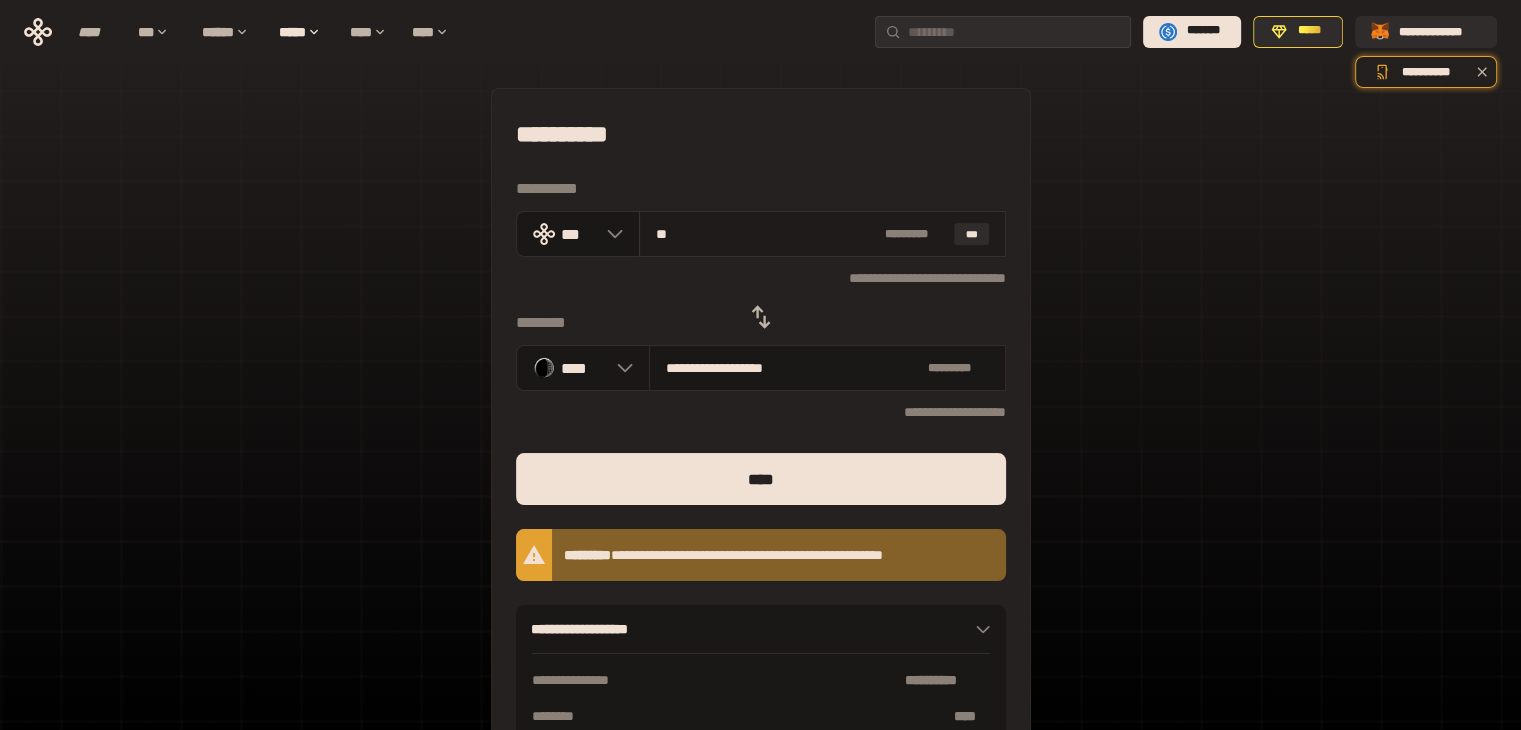 type on "**********" 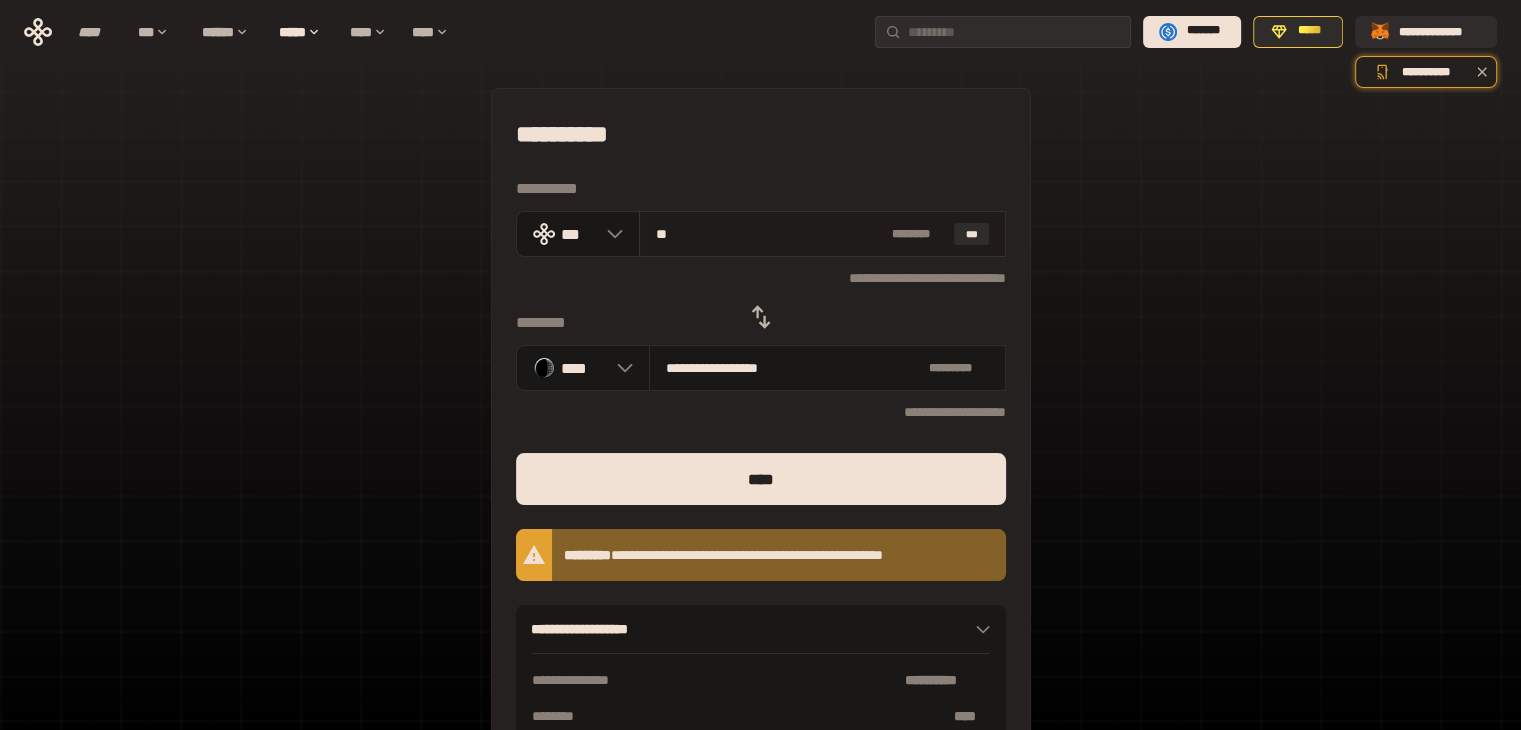 type on "*" 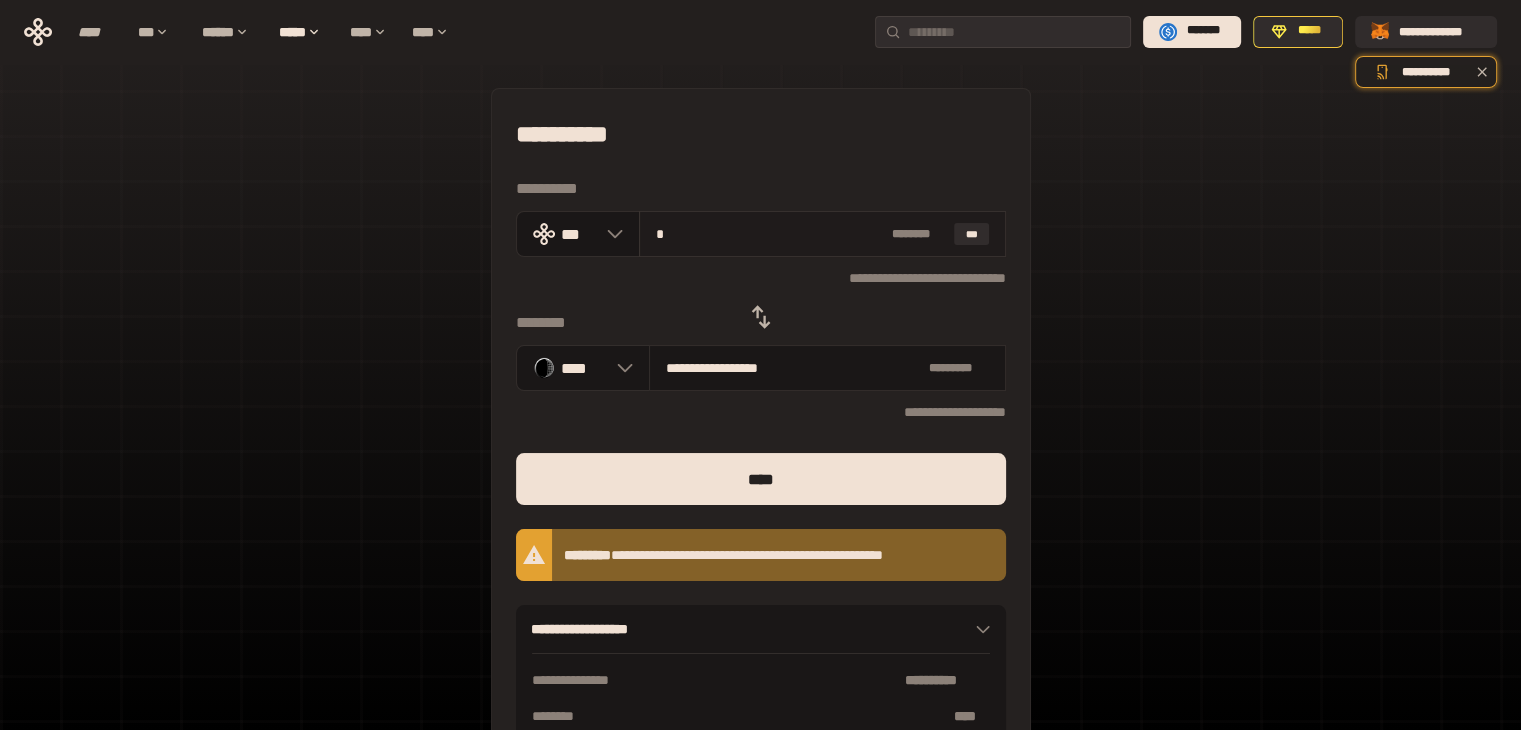 type on "**********" 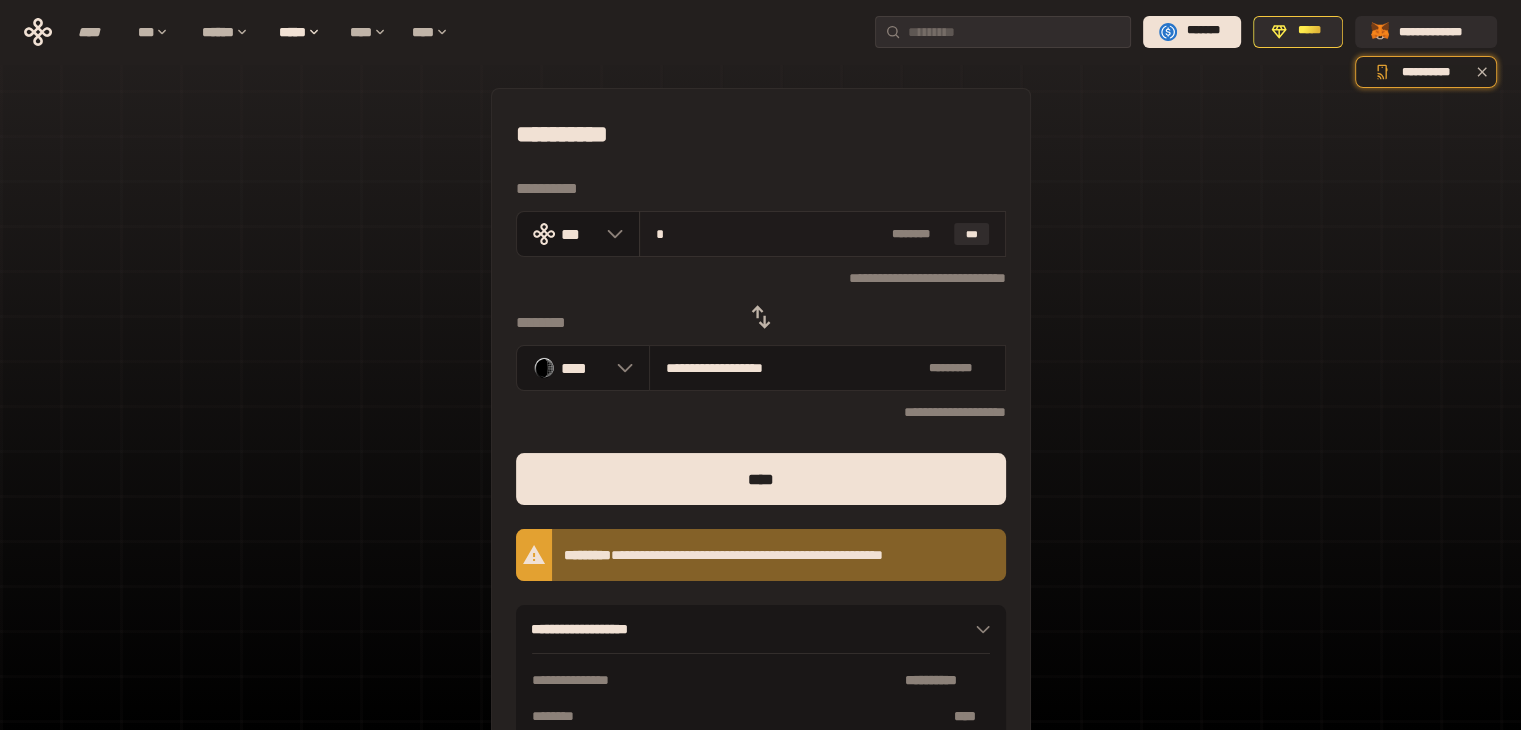 type 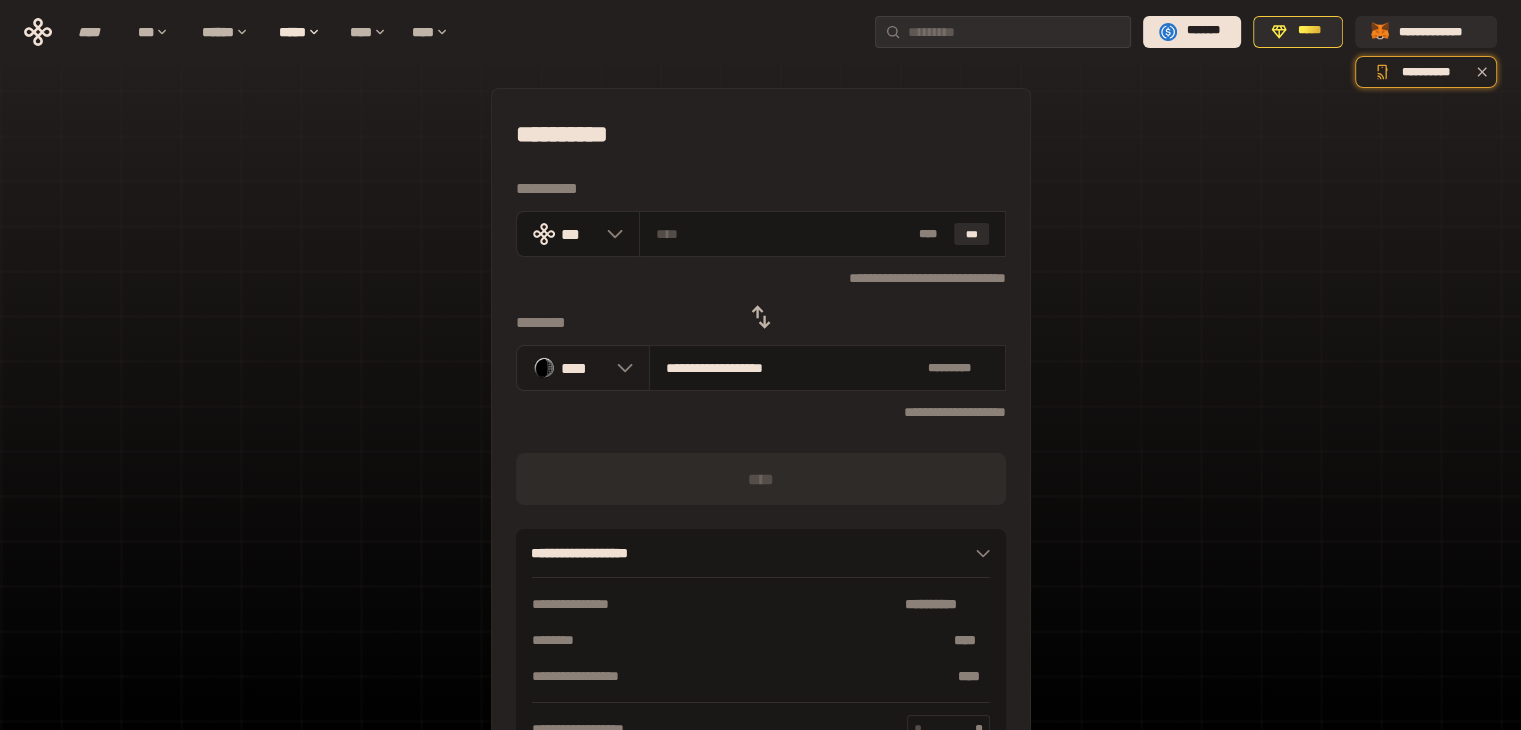 click on "****" at bounding box center [583, 368] 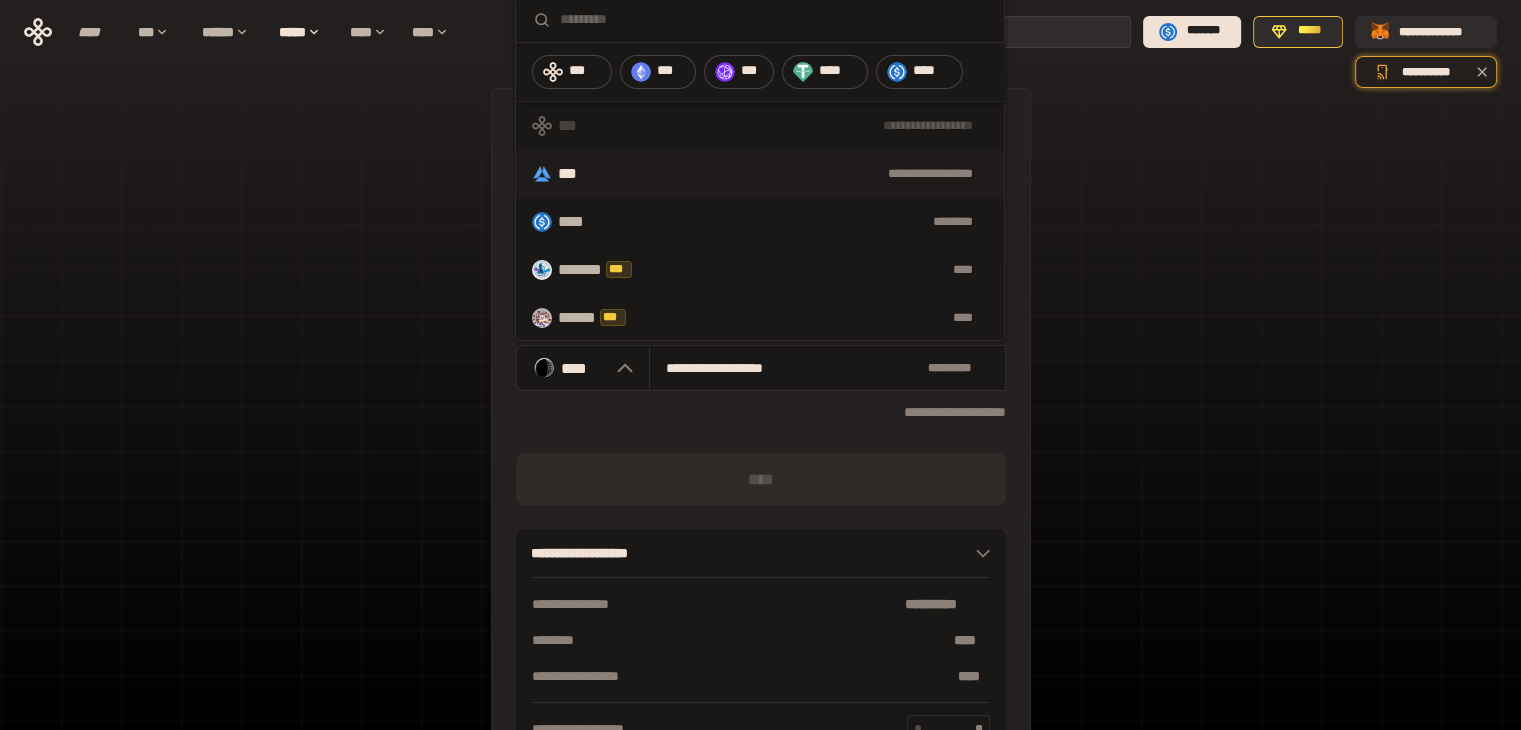 click on "**********" at bounding box center (760, 174) 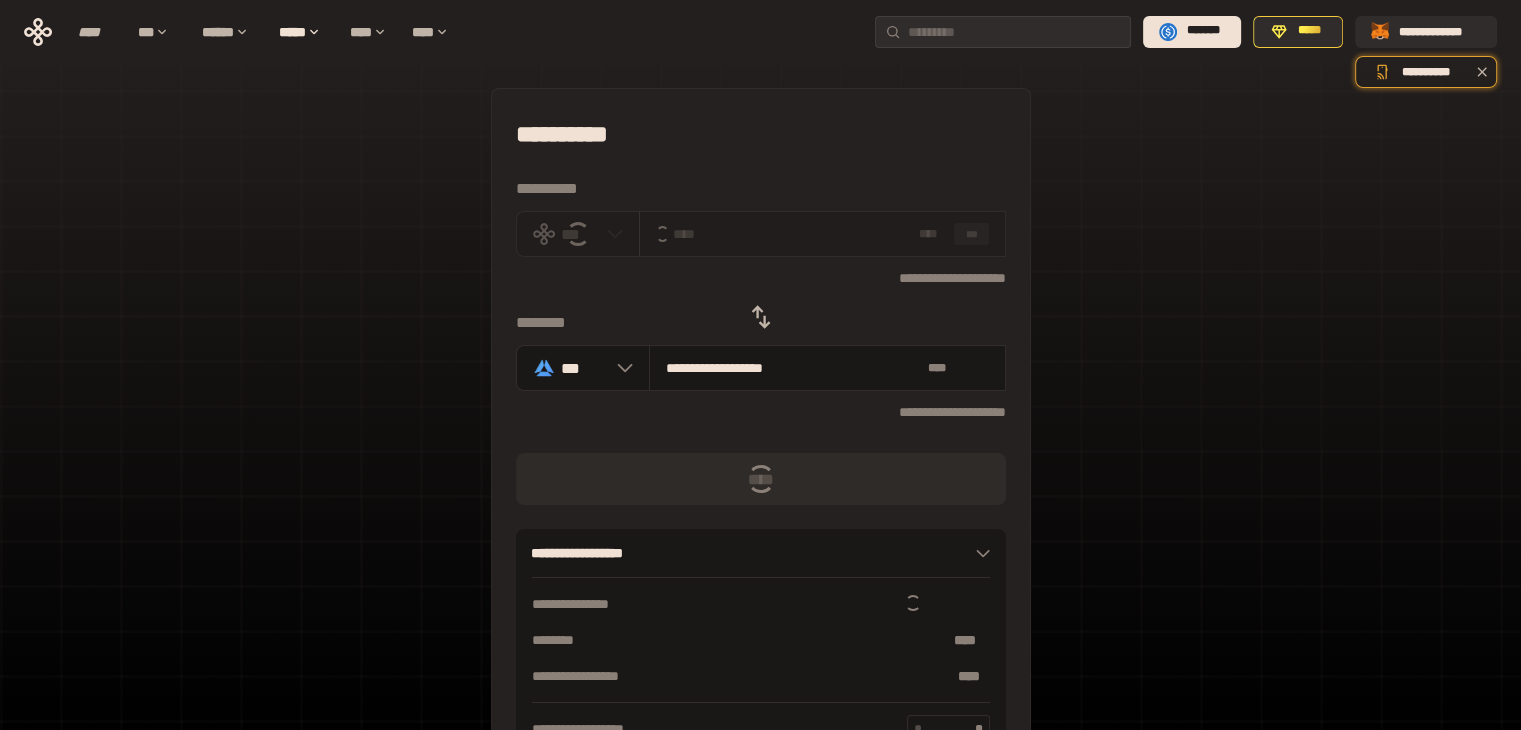 type 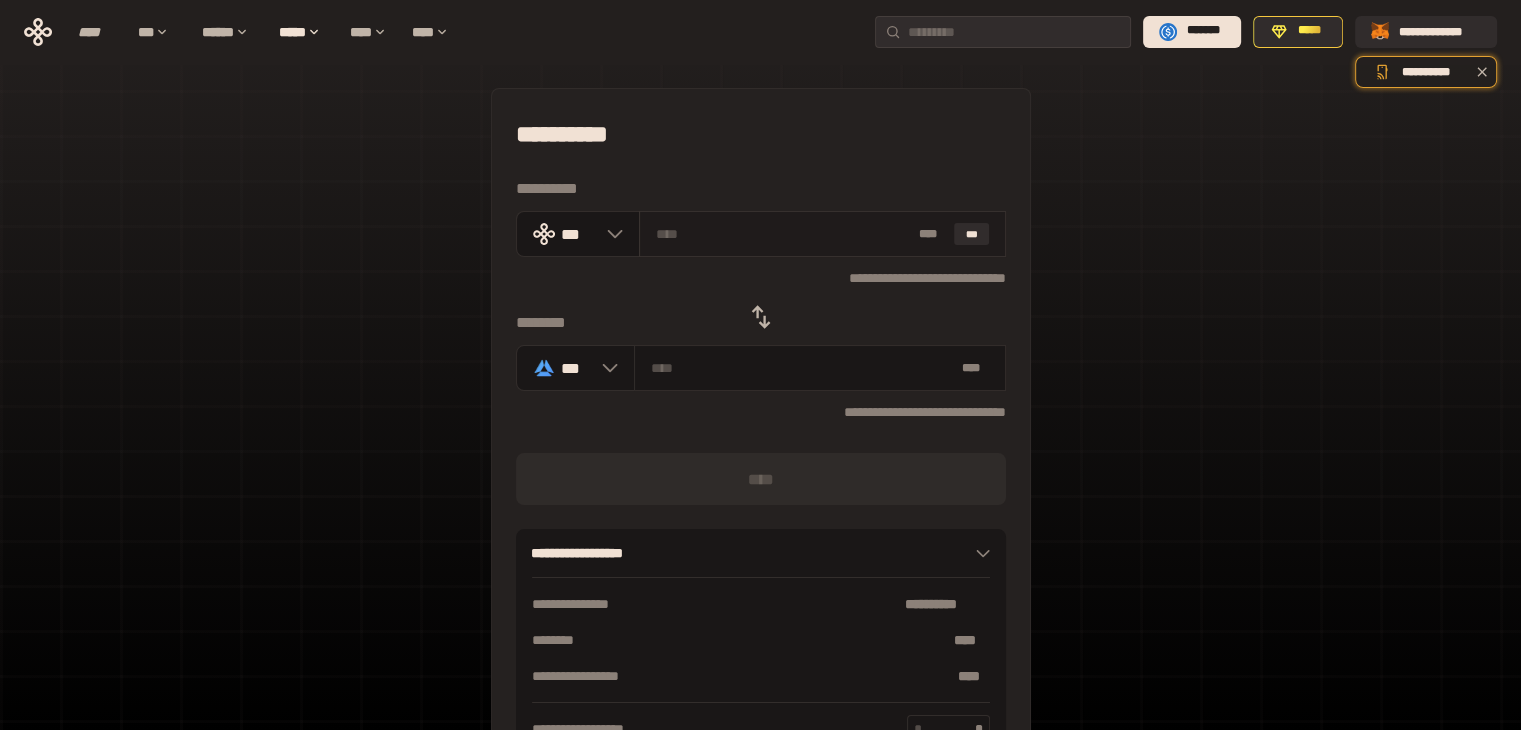 click at bounding box center (783, 234) 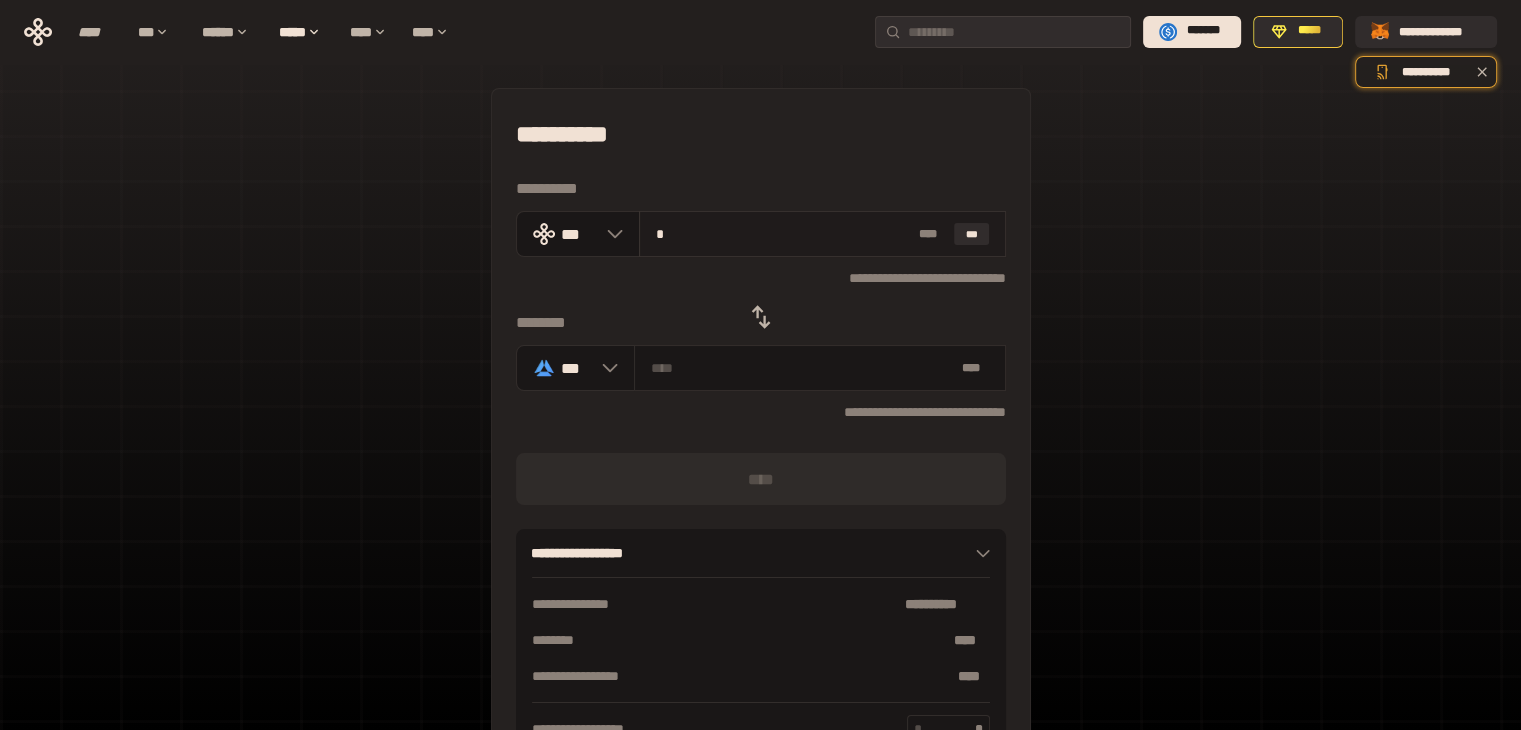 type on "**********" 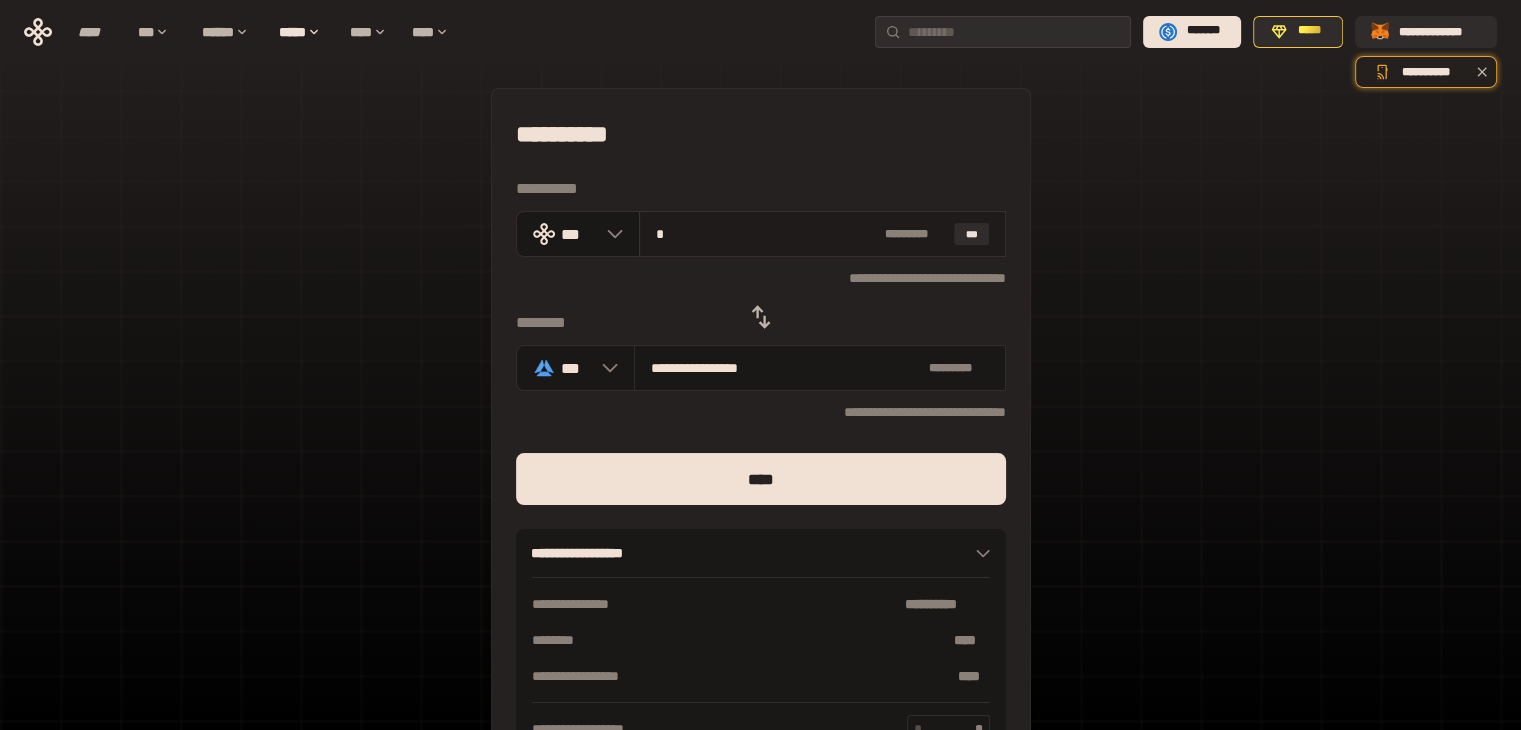 type on "**" 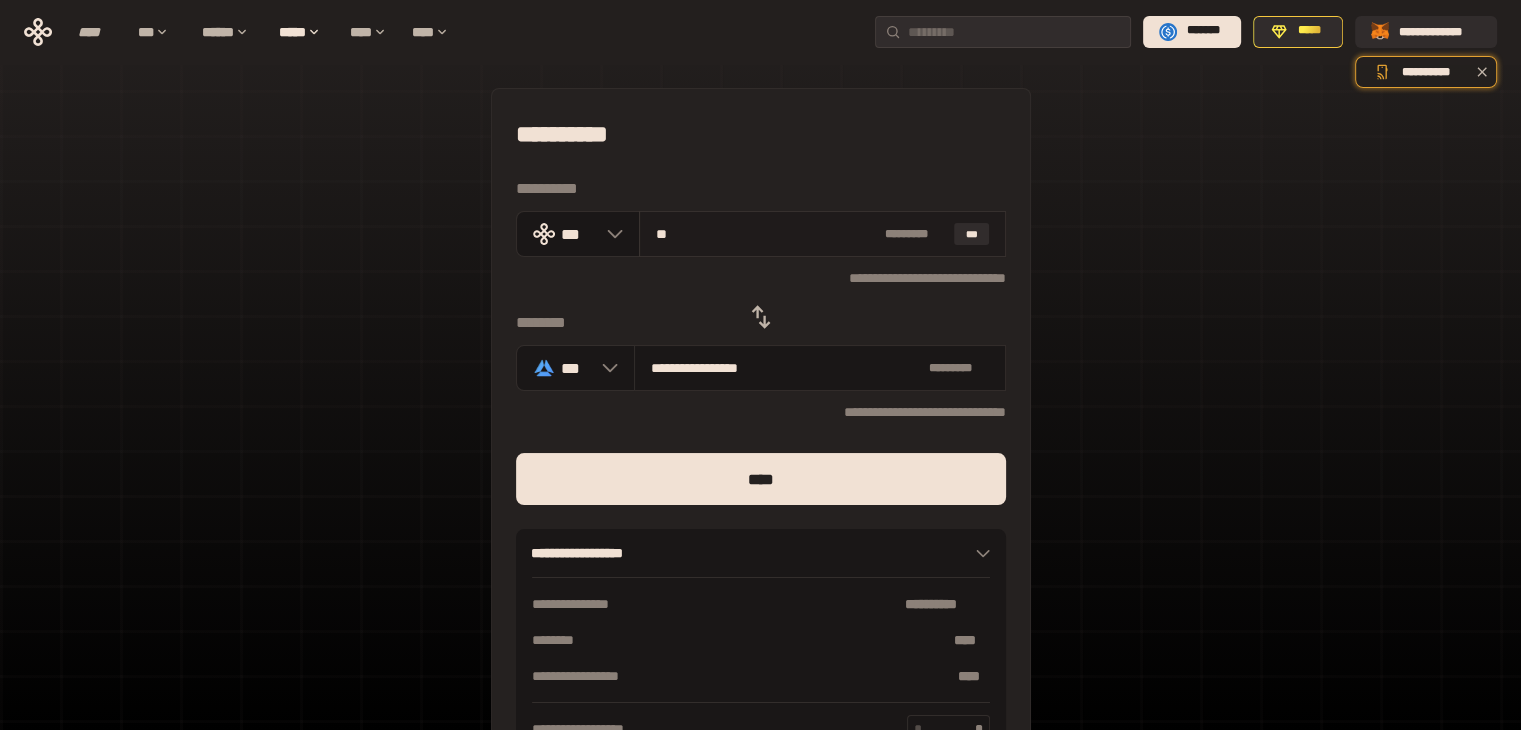 type on "**********" 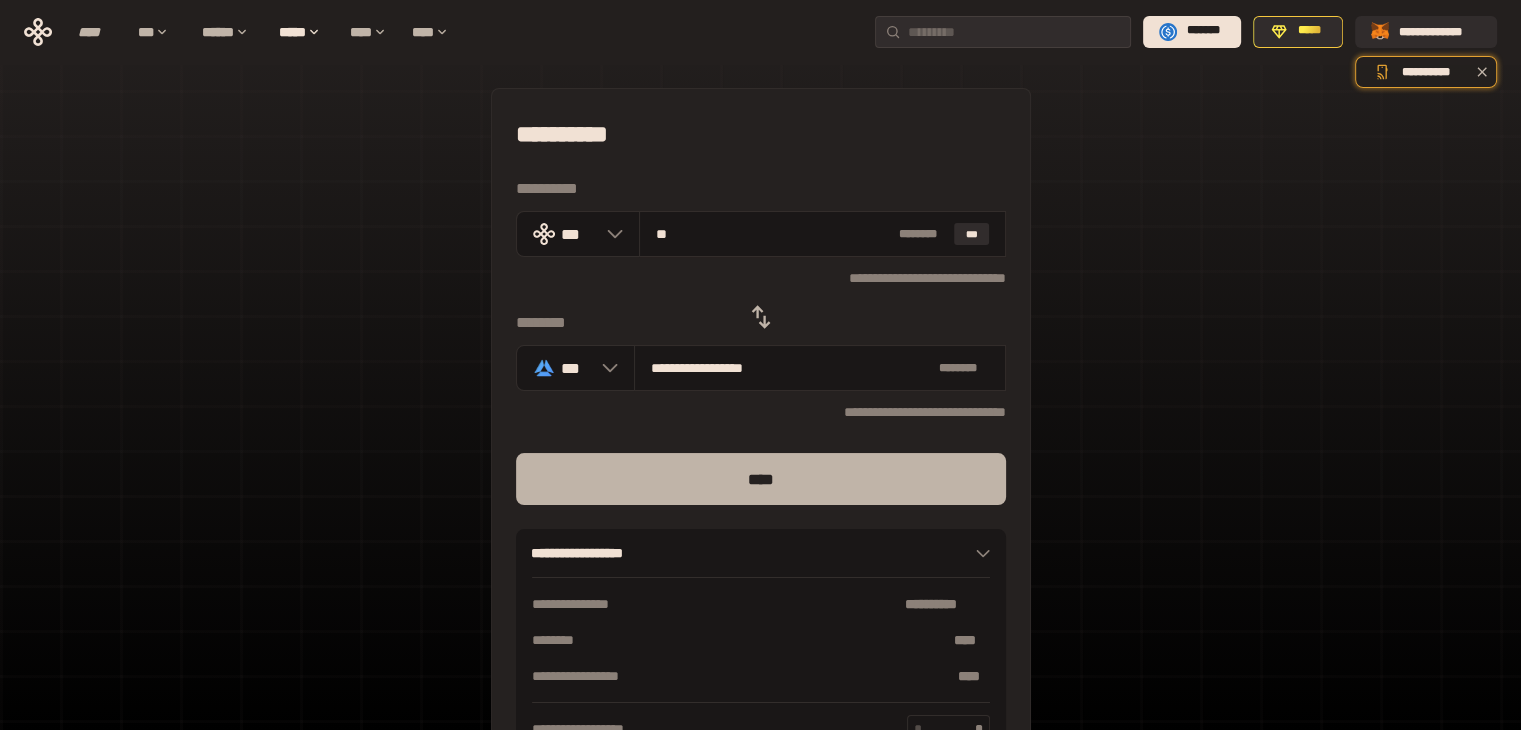type on "**" 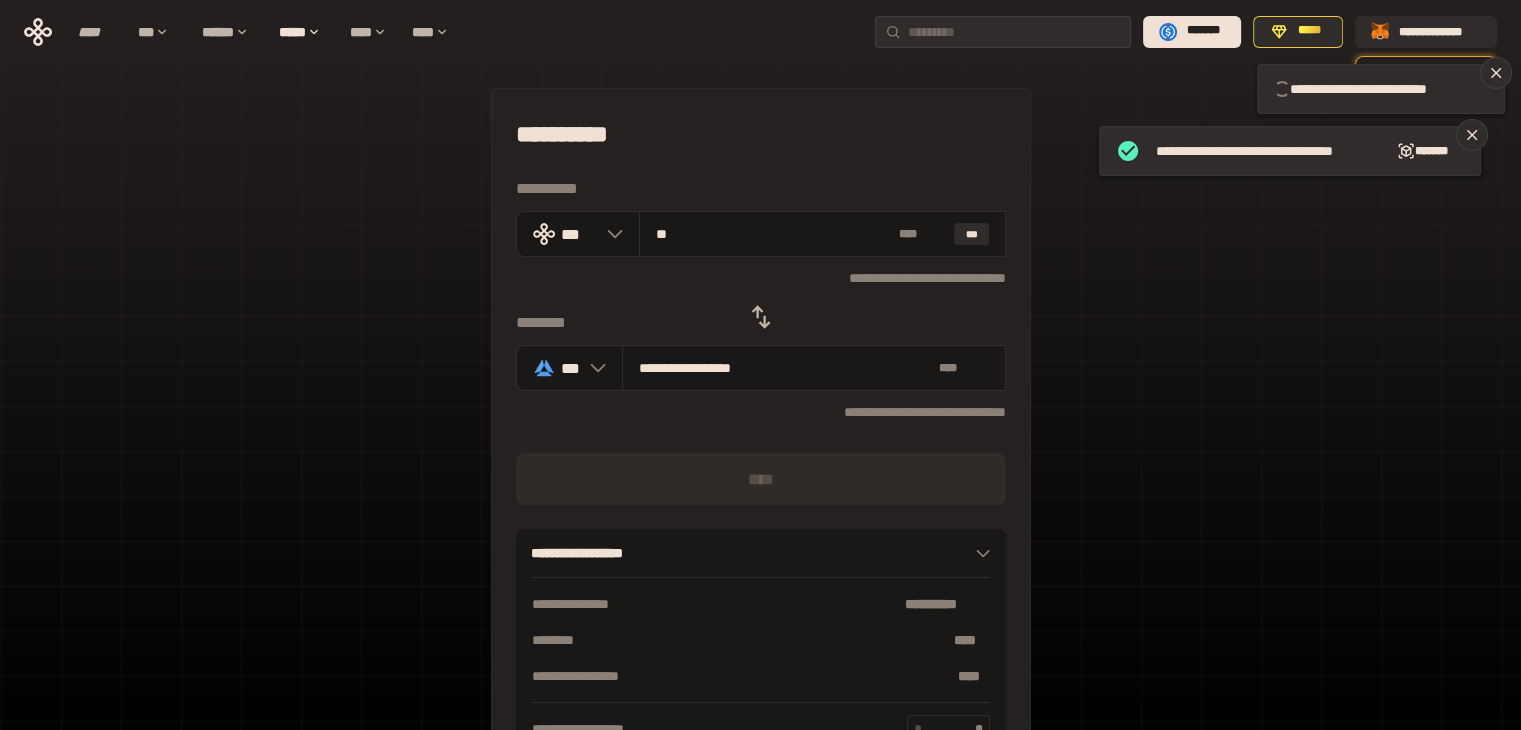 type 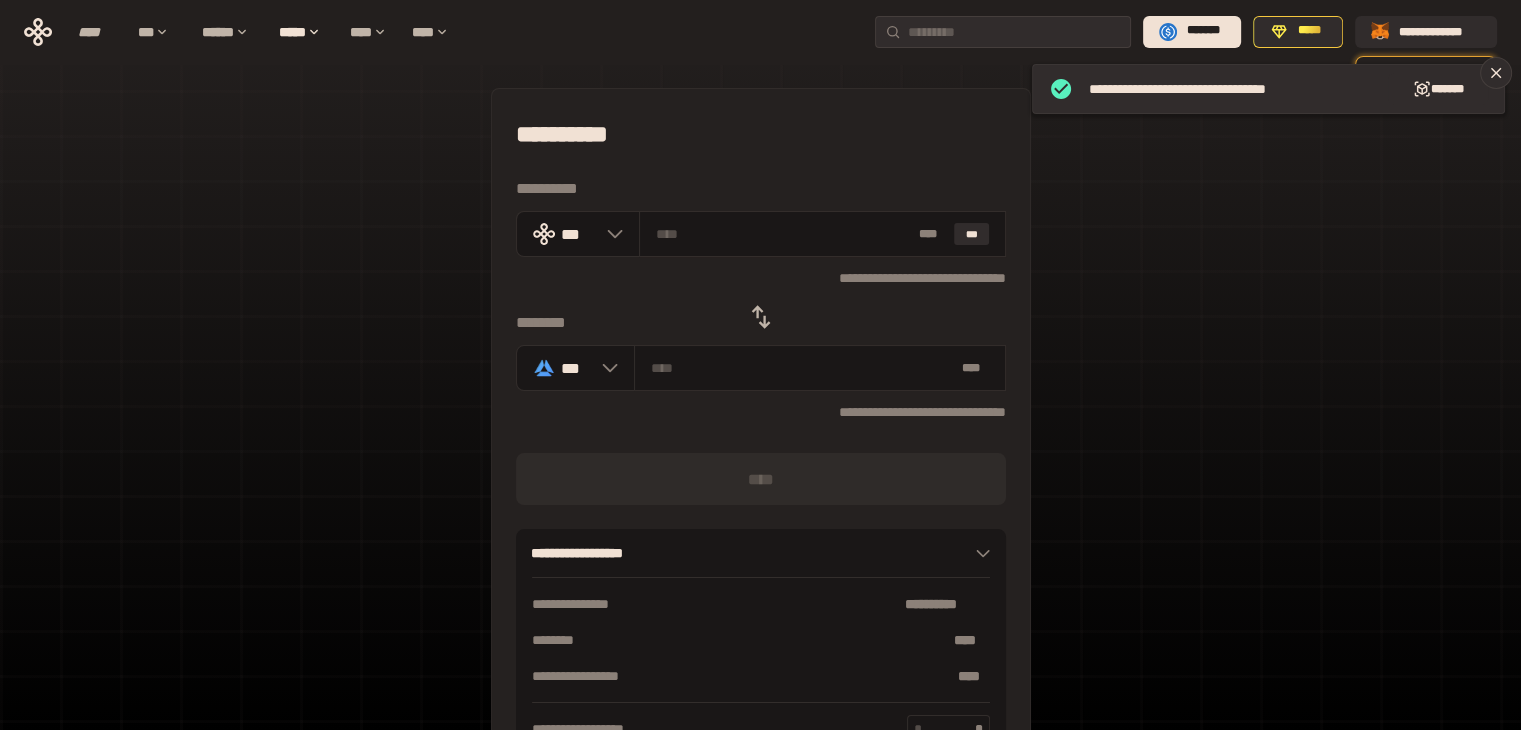 click 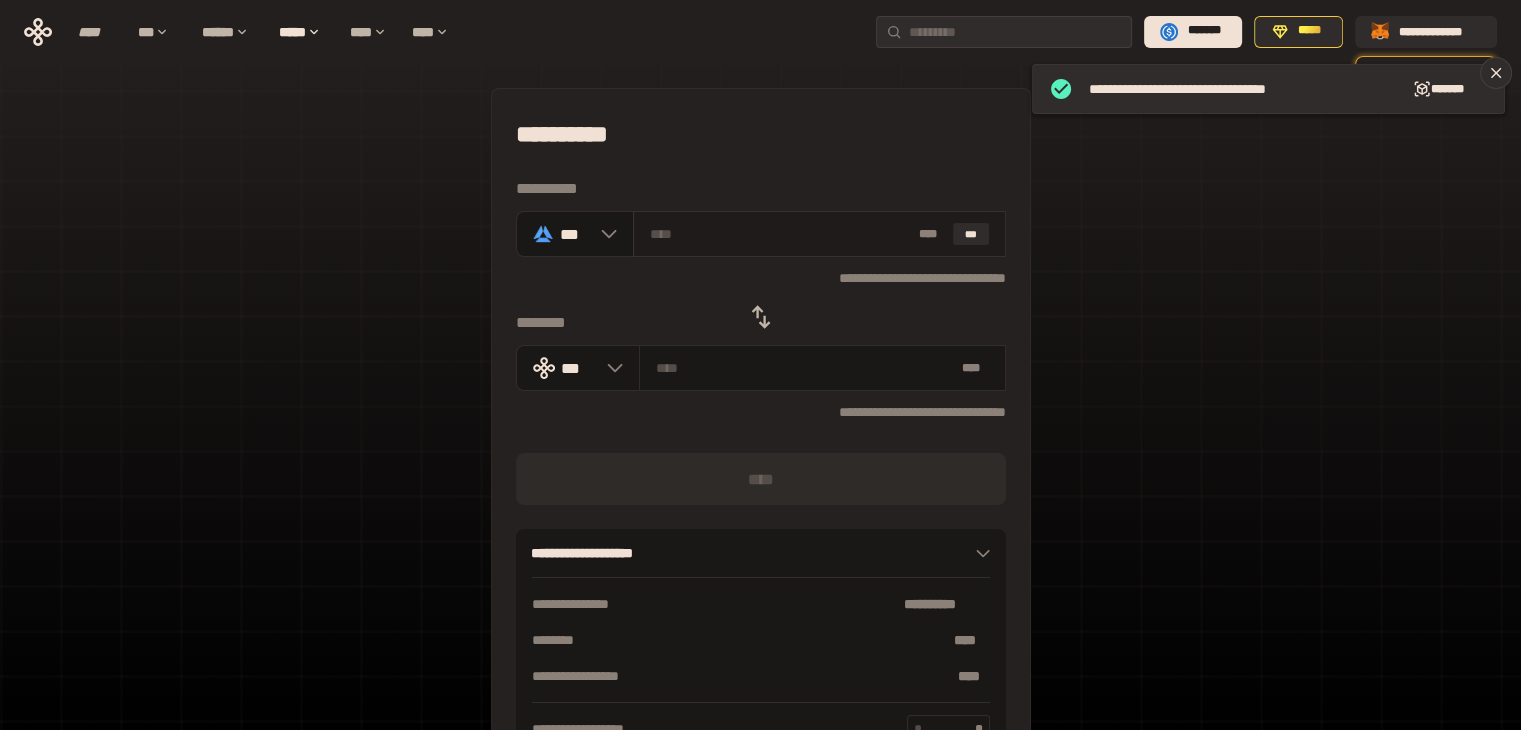 click at bounding box center (780, 234) 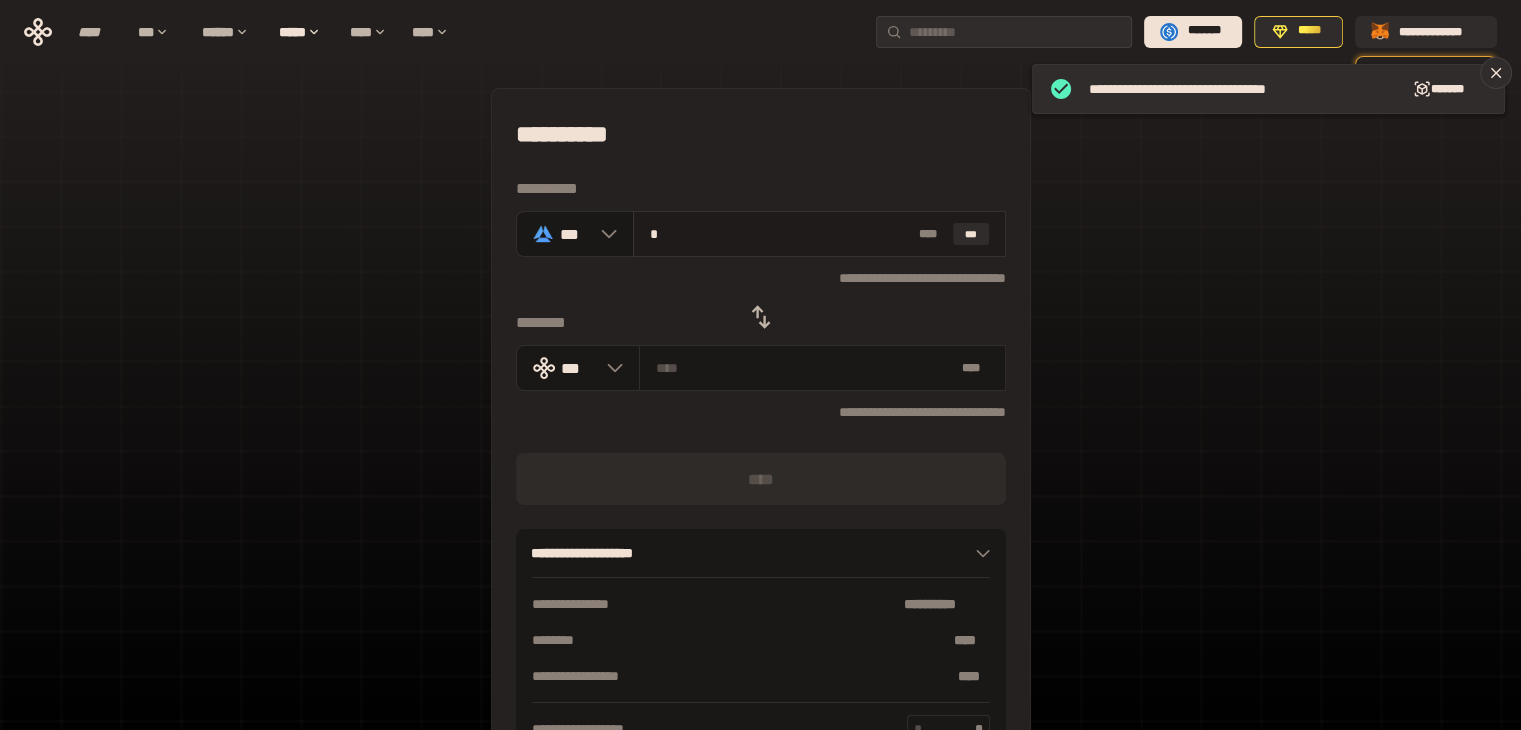 type on "**********" 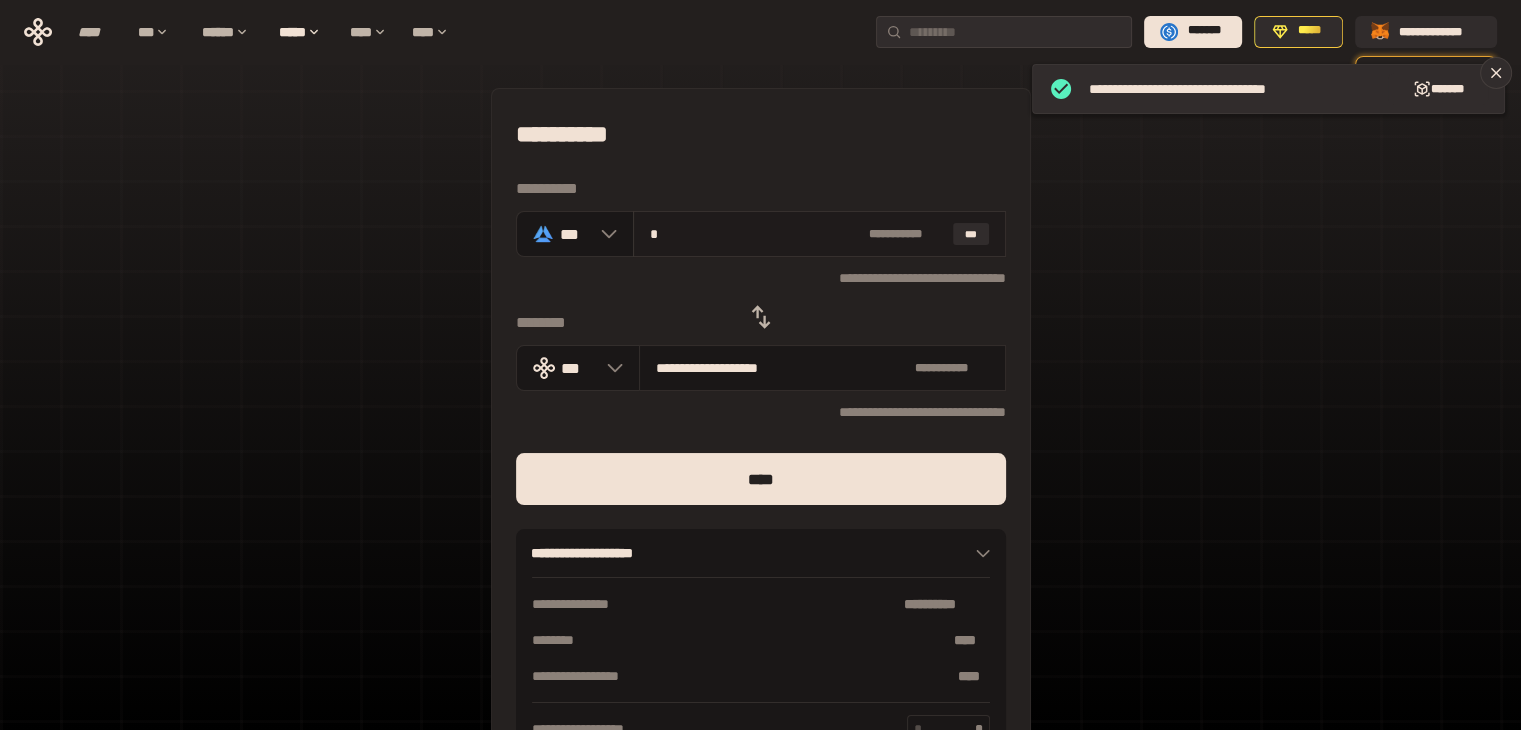 type on "**" 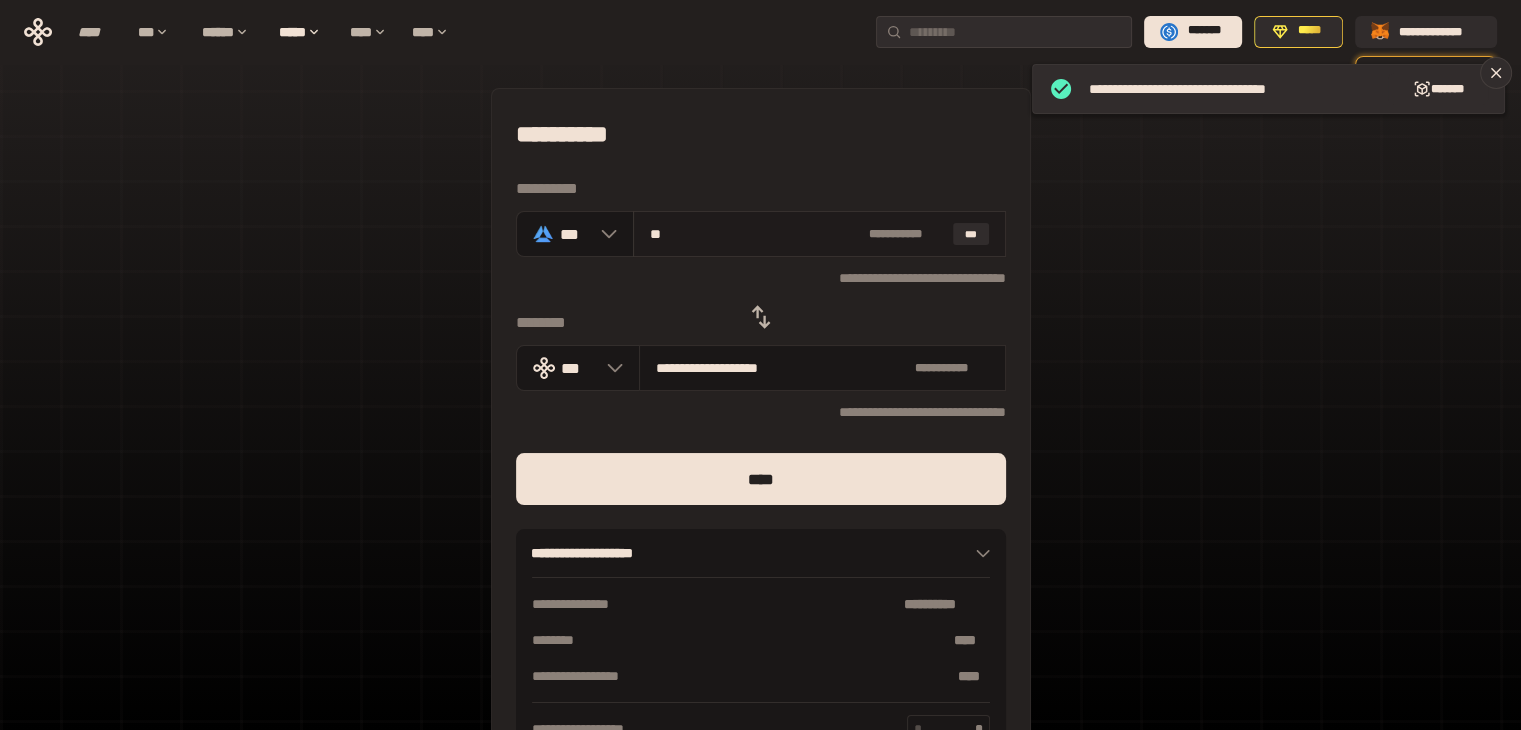 type on "**********" 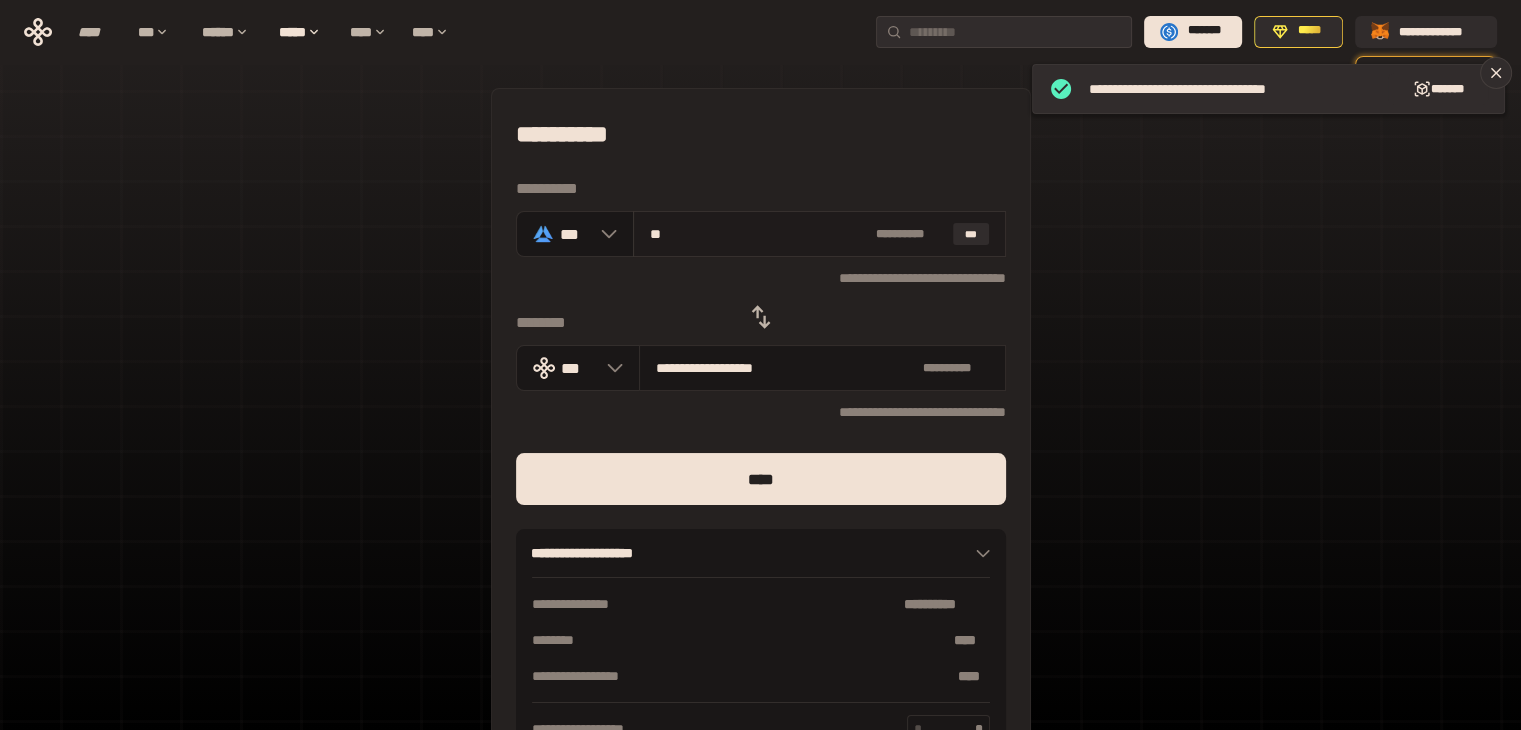 type on "***" 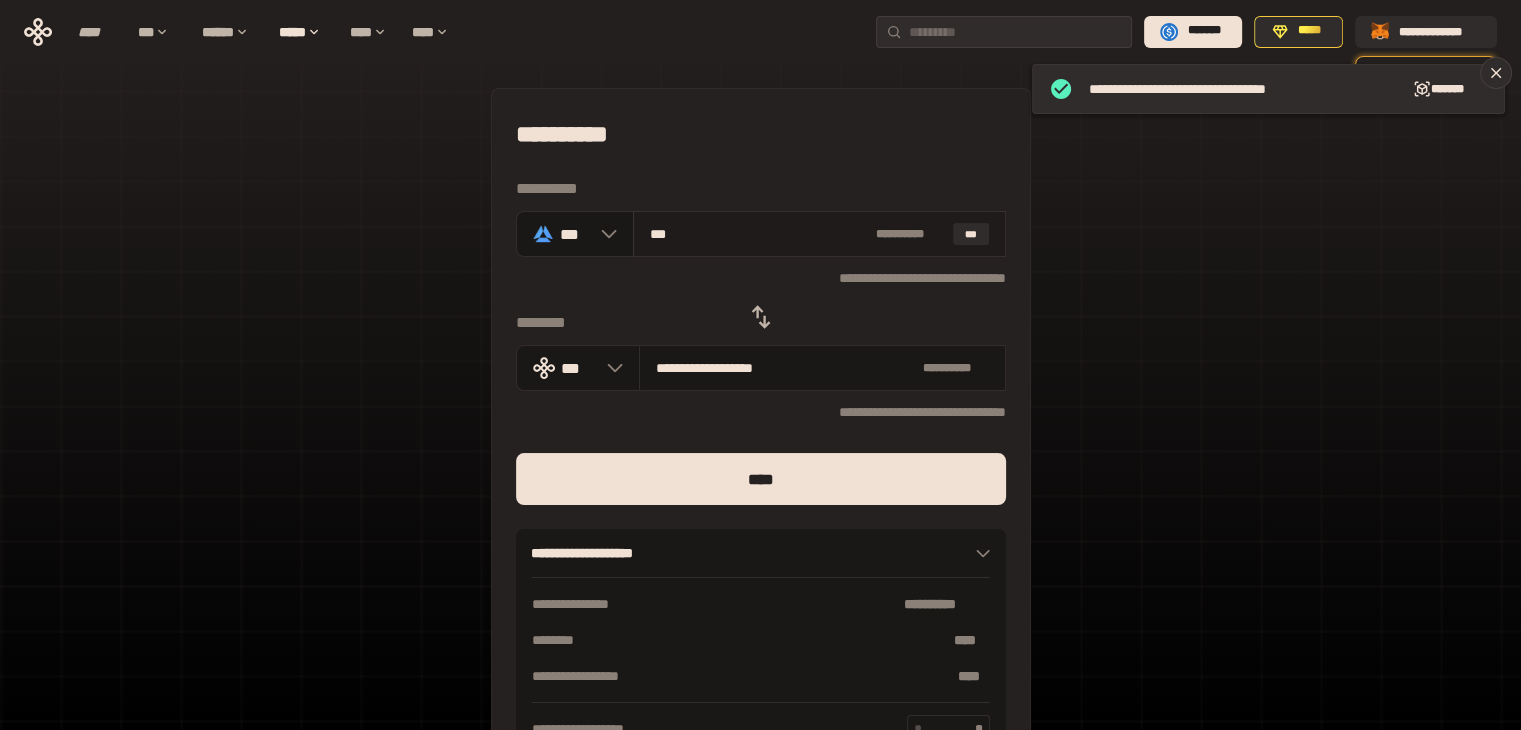 type on "**********" 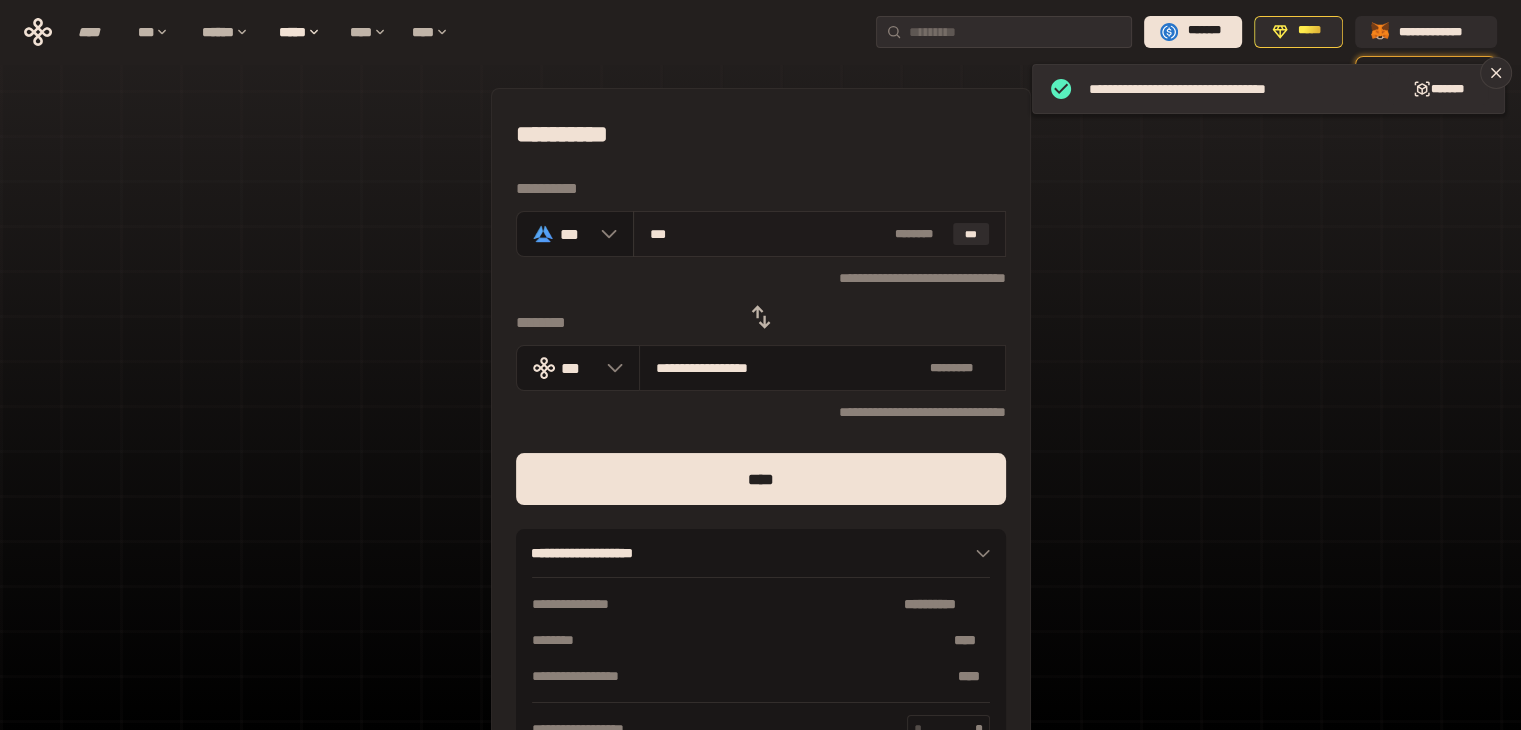 type on "****" 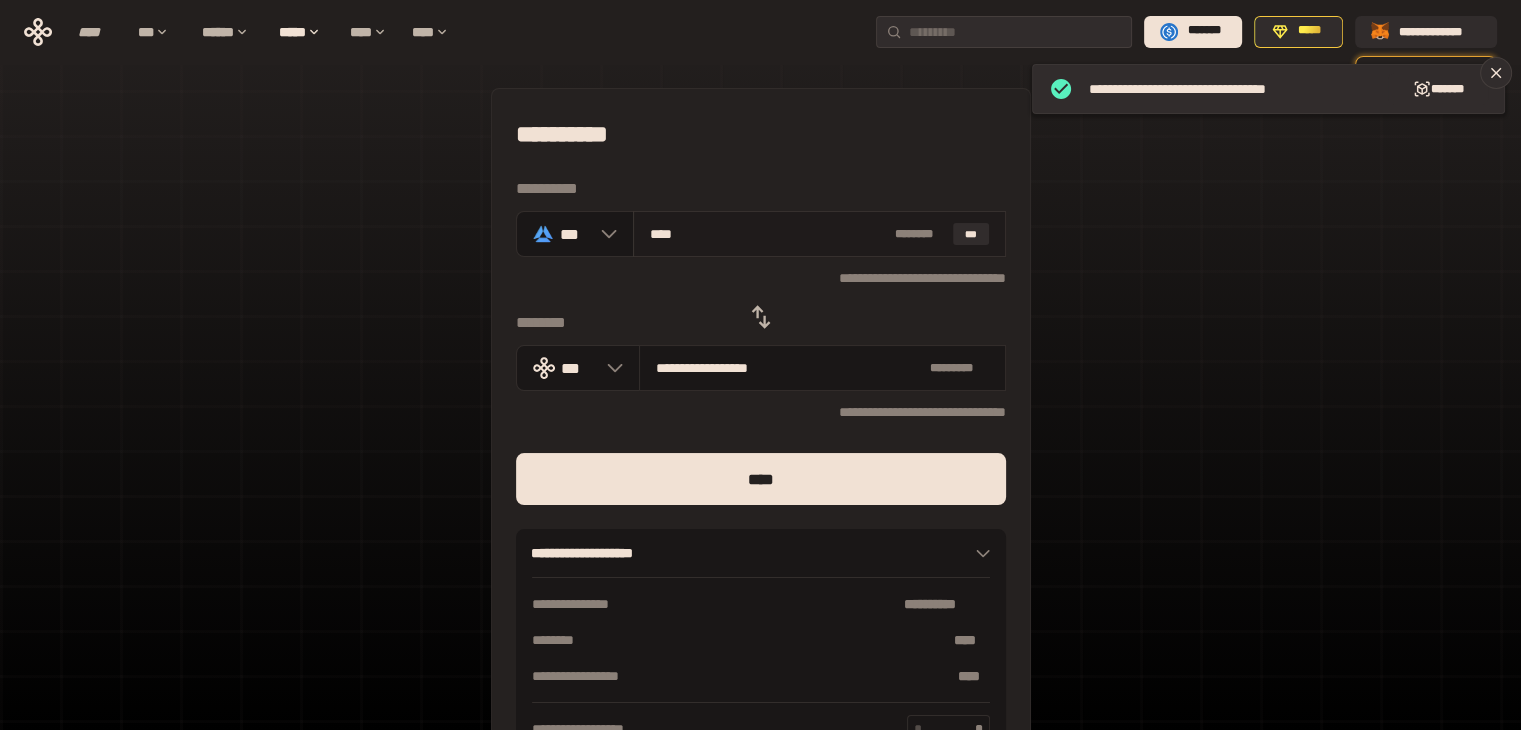 type on "**********" 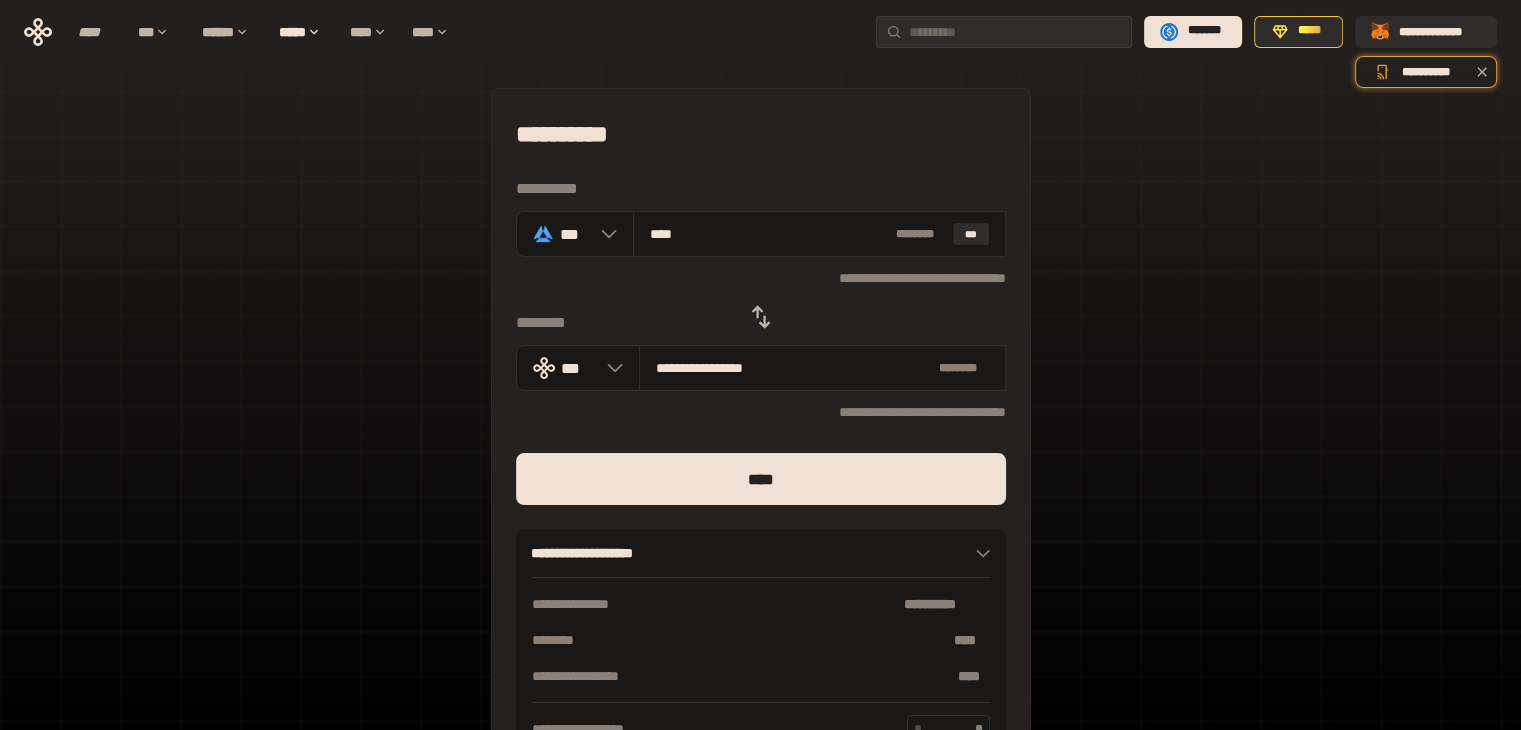 type on "***" 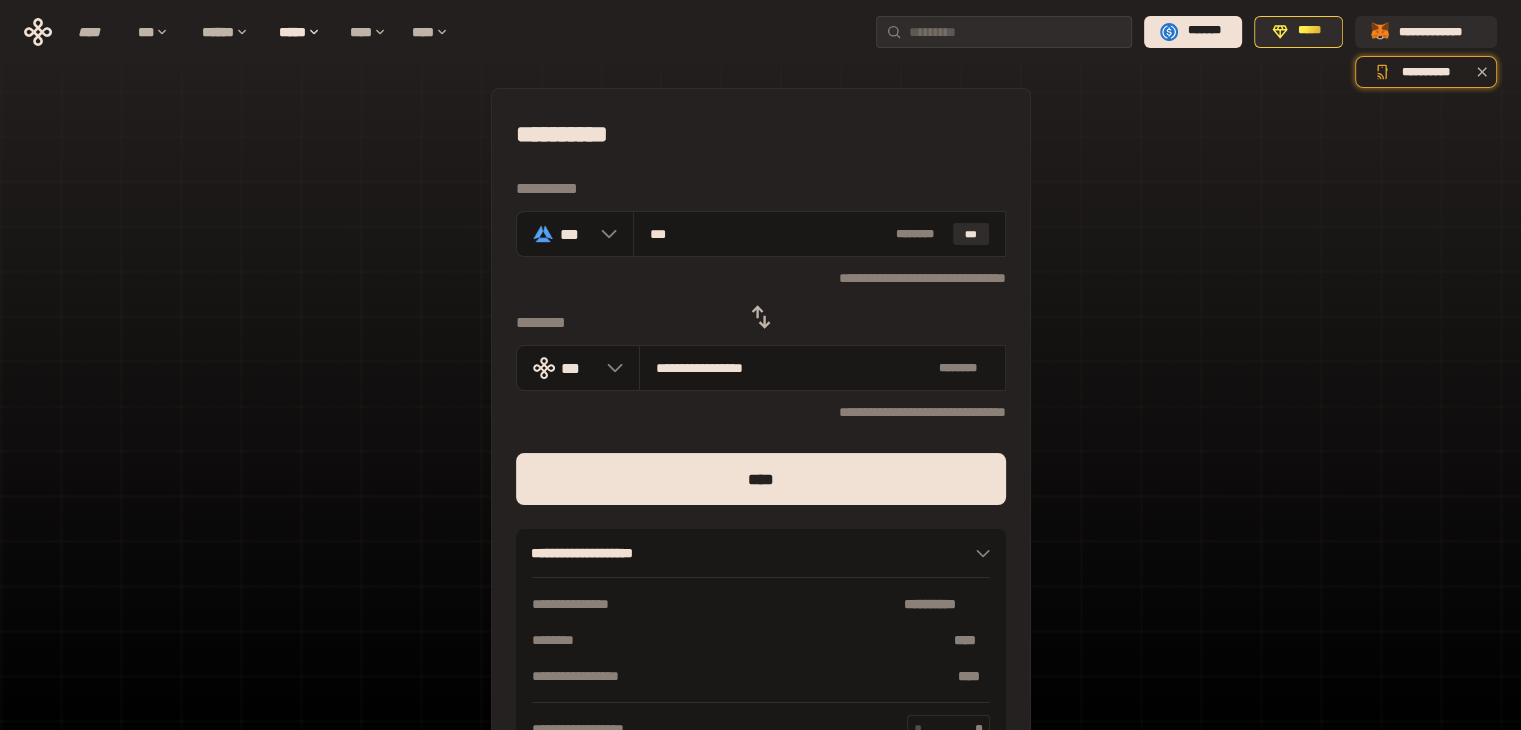 type on "**********" 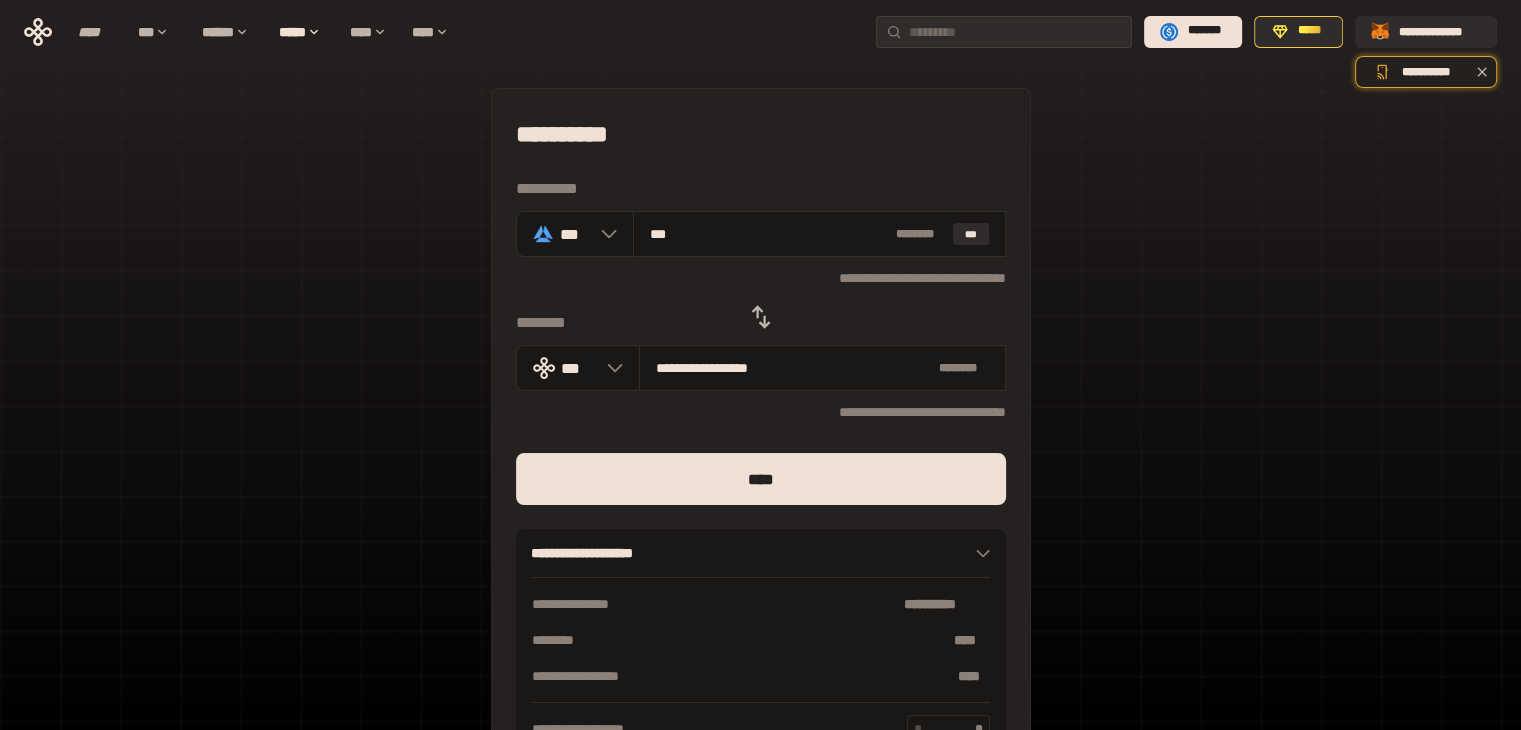 type on "**" 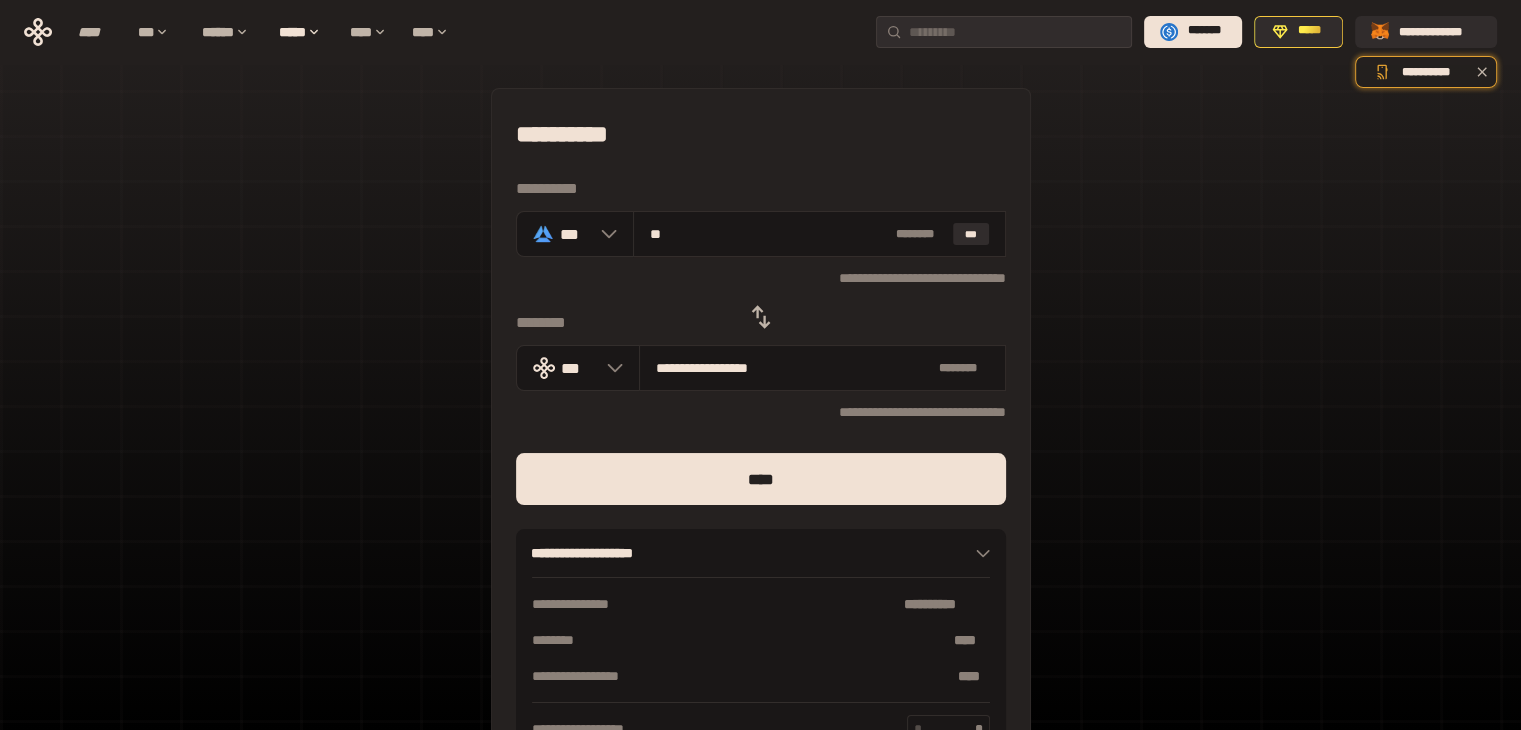 type on "**********" 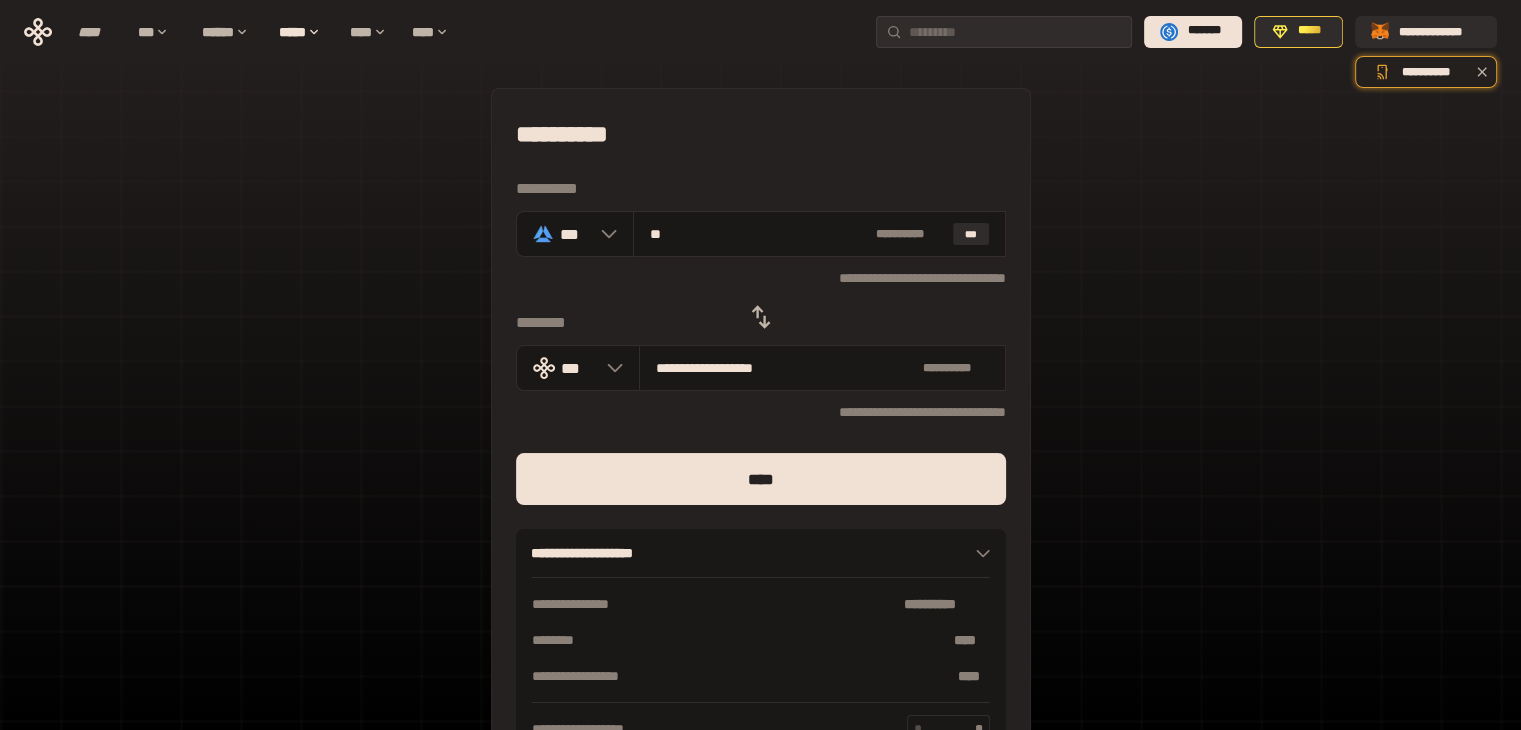 type on "*" 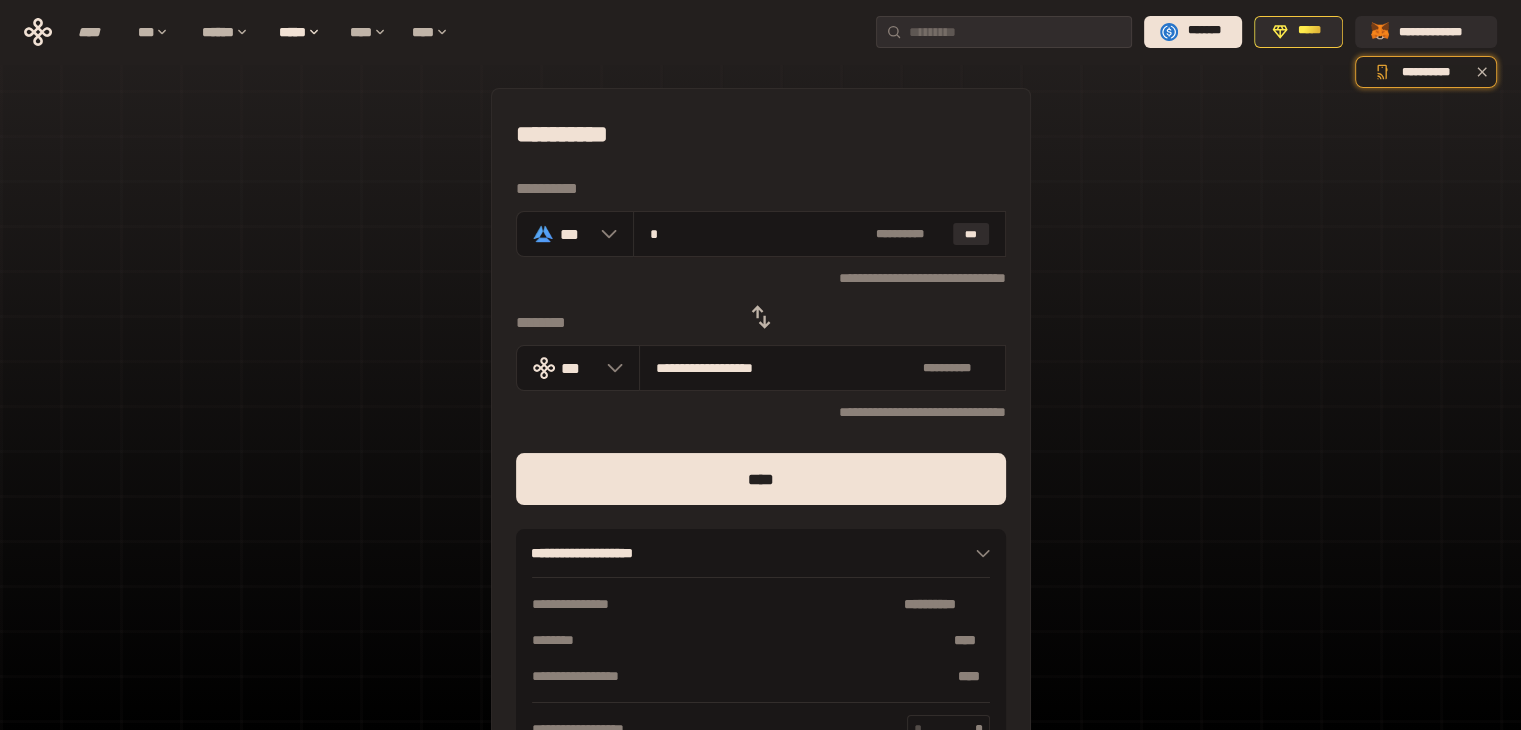 type on "**********" 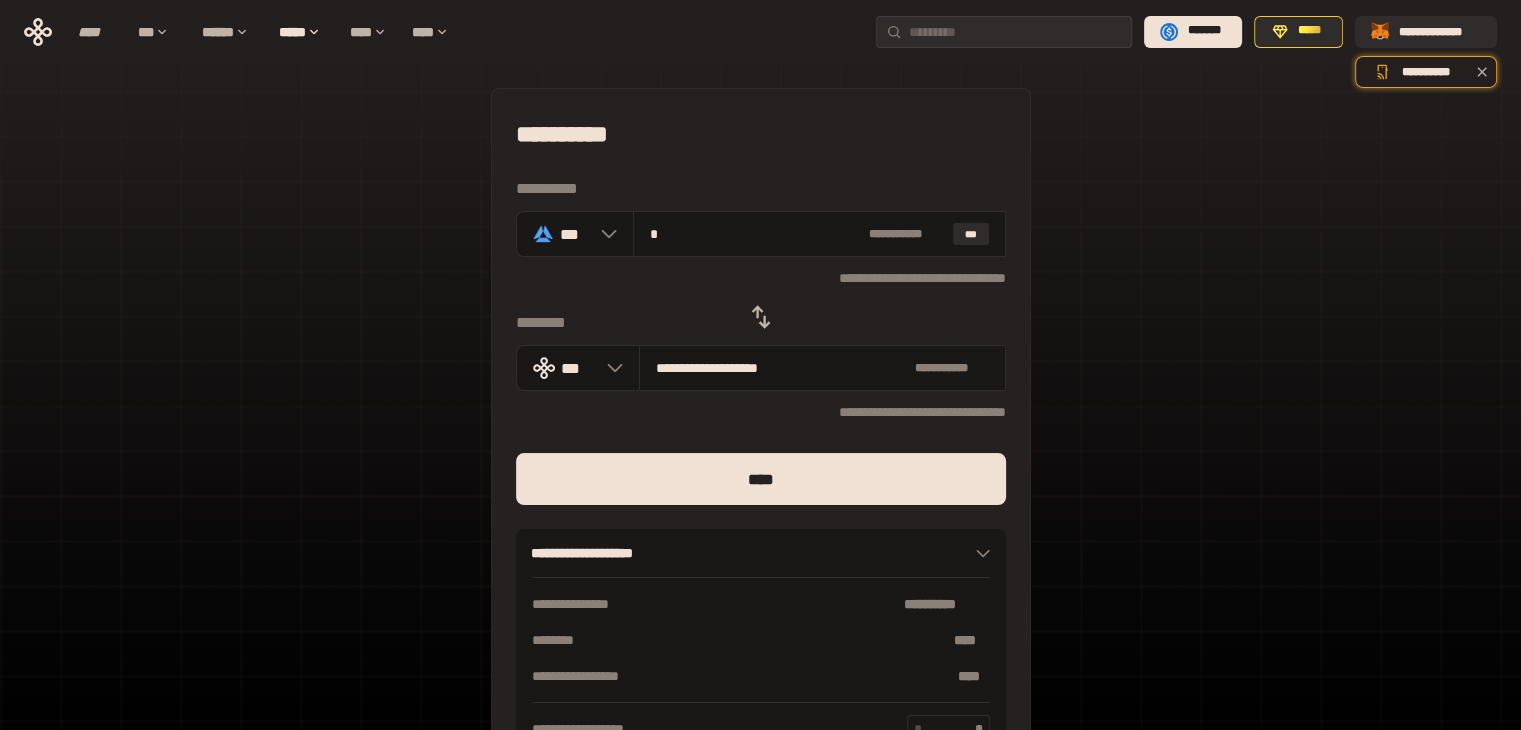 type on "**" 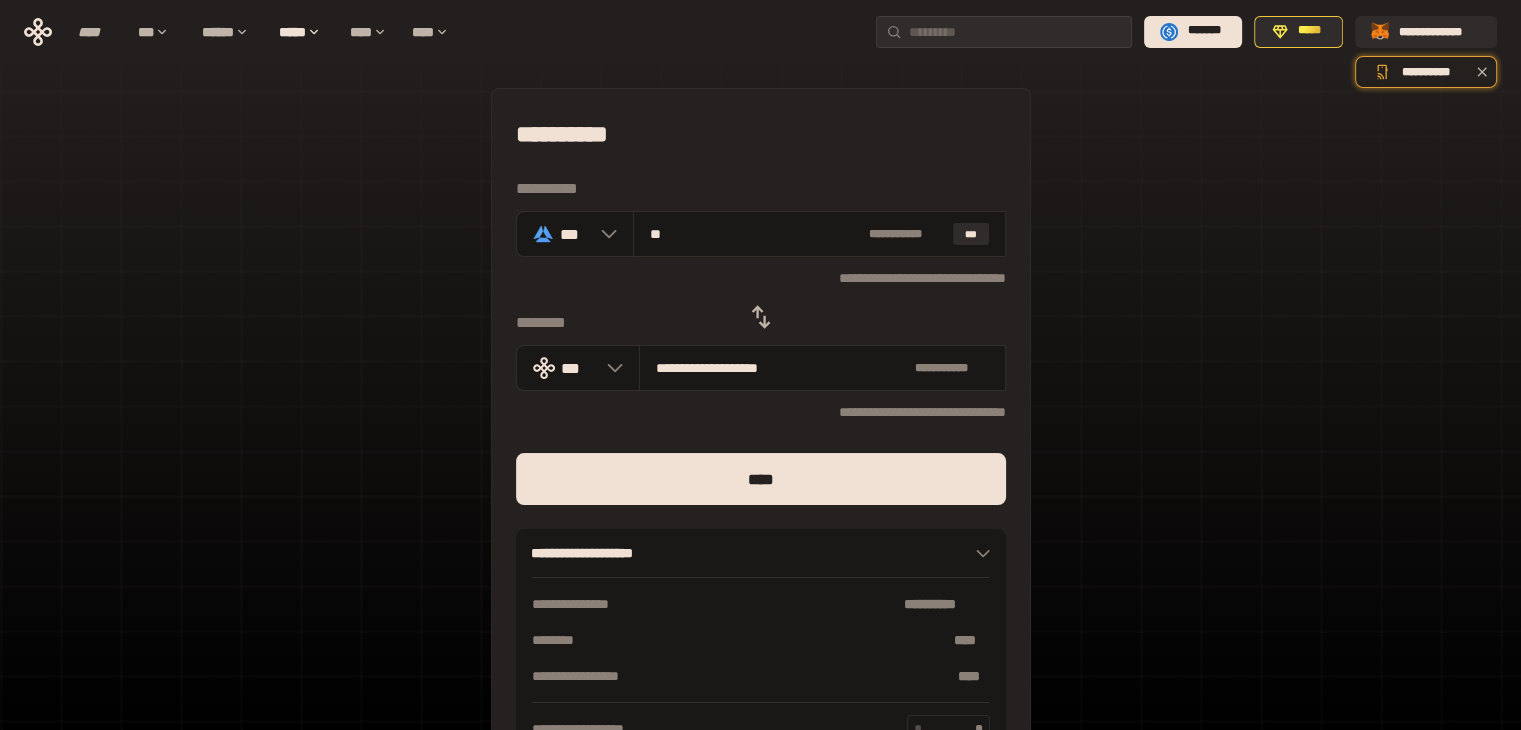 type on "**********" 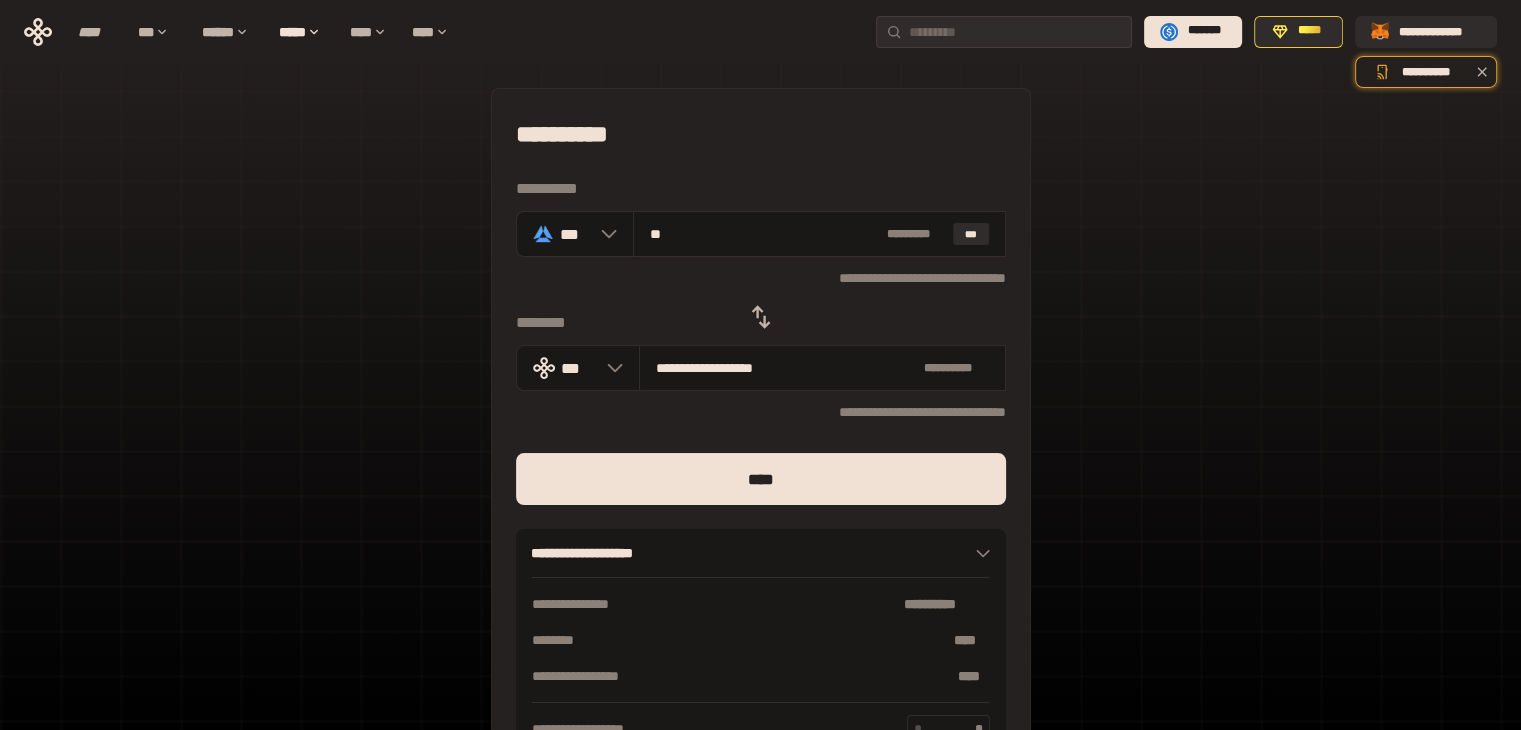 type on "***" 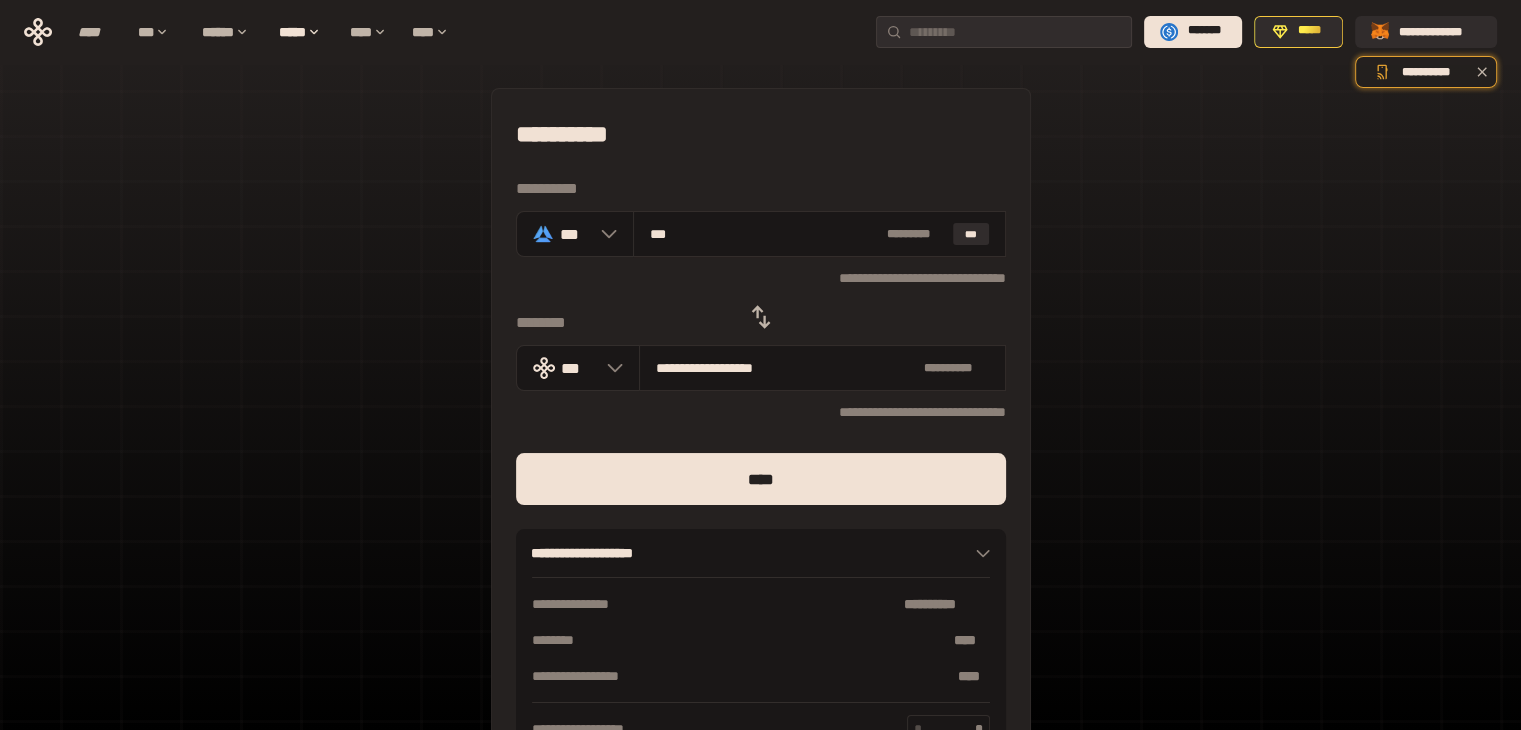 type on "**********" 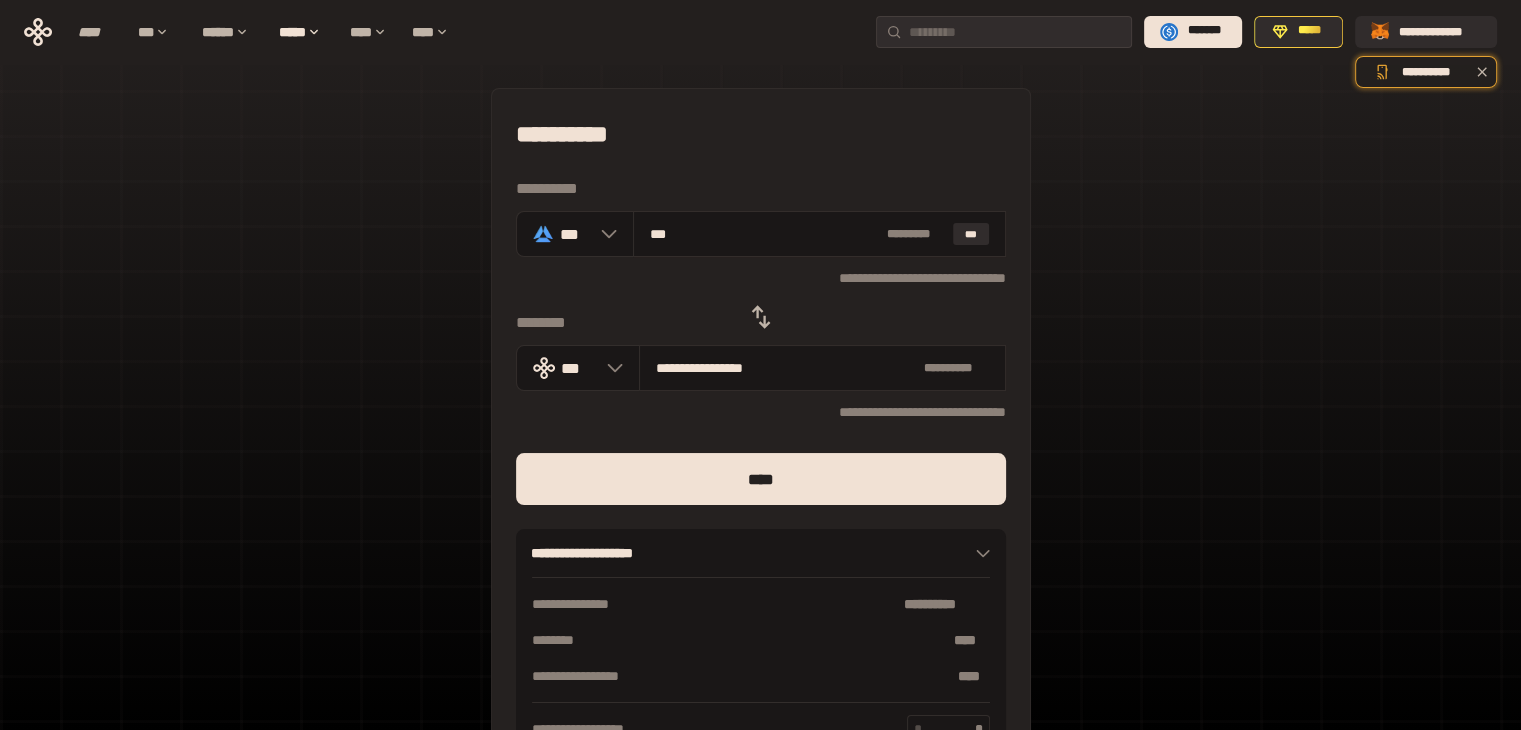 type on "****" 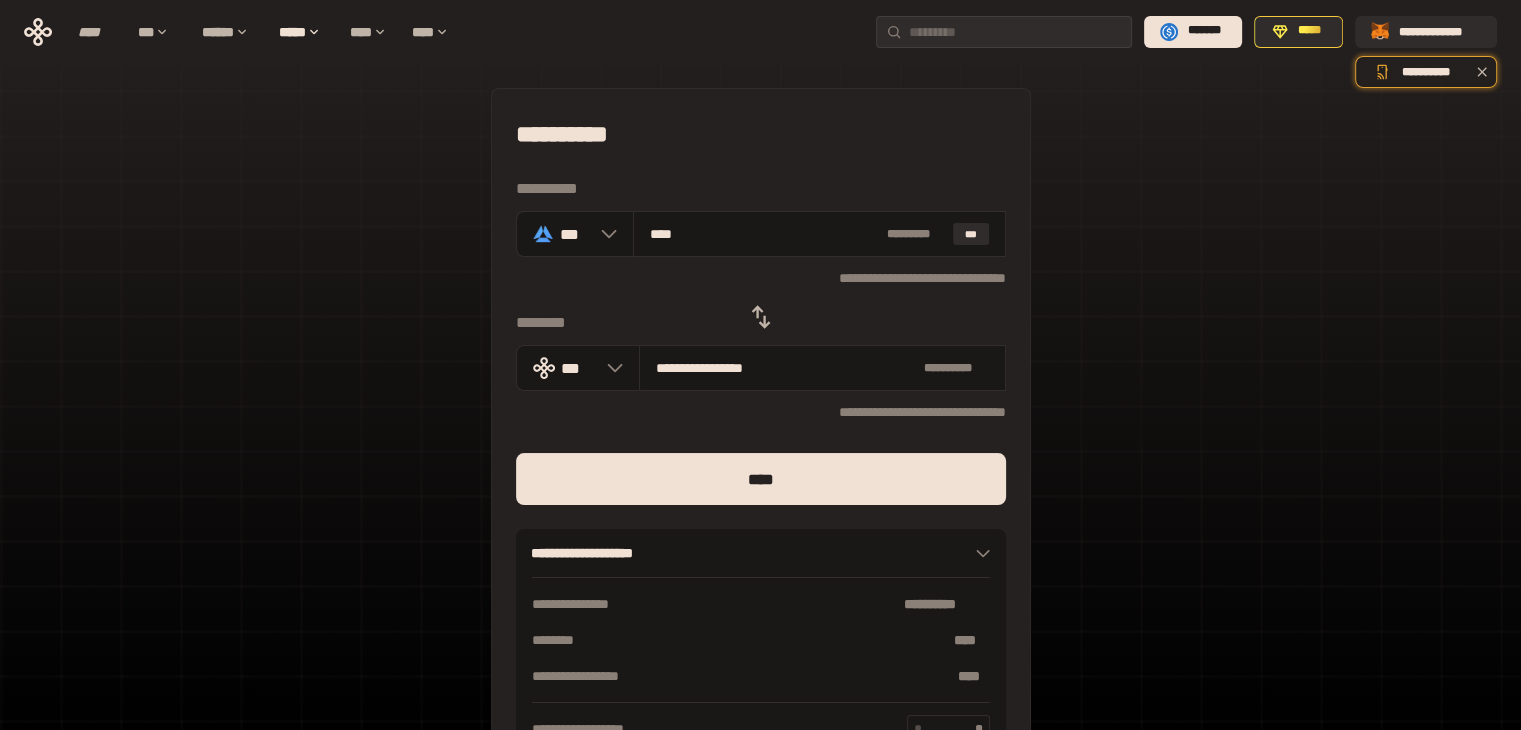 type on "**********" 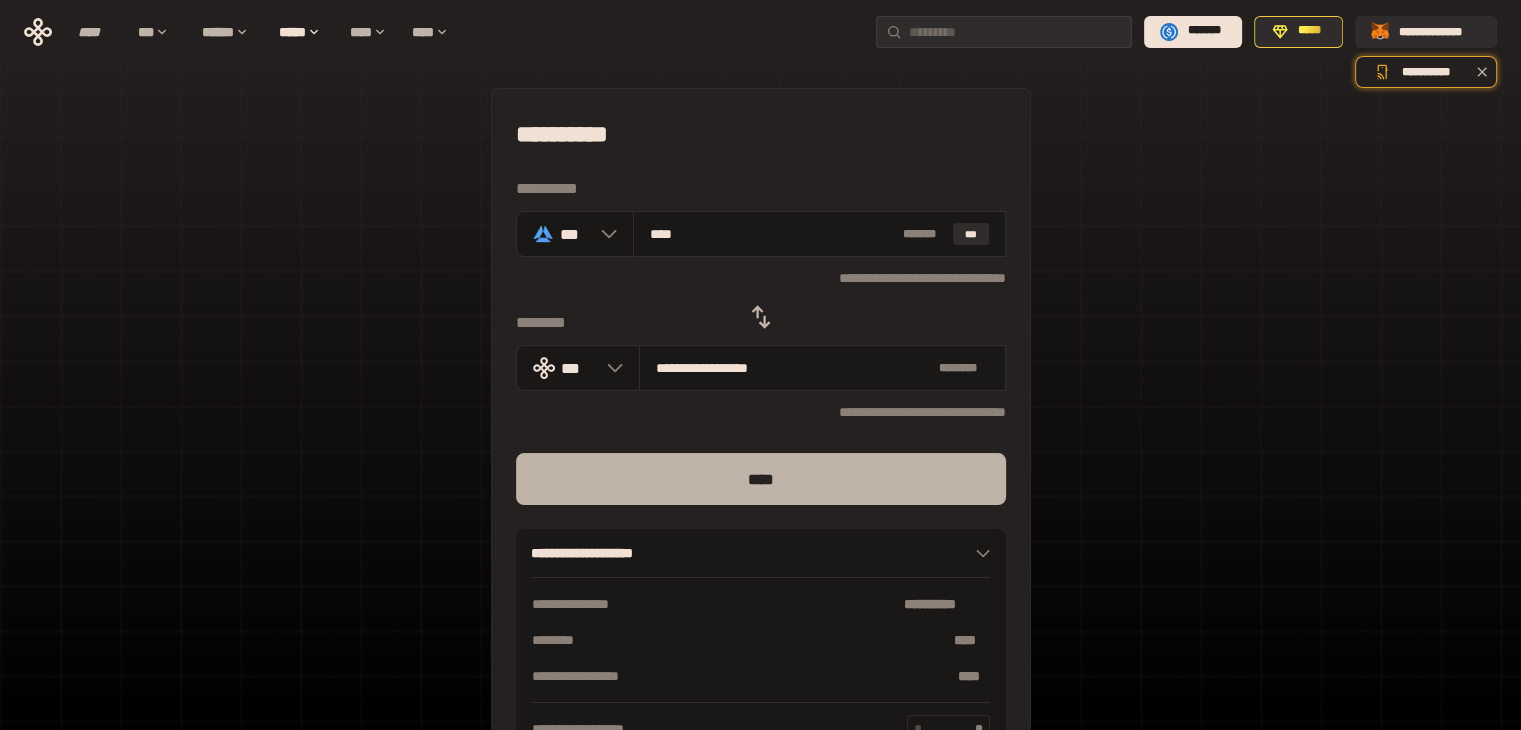 type on "****" 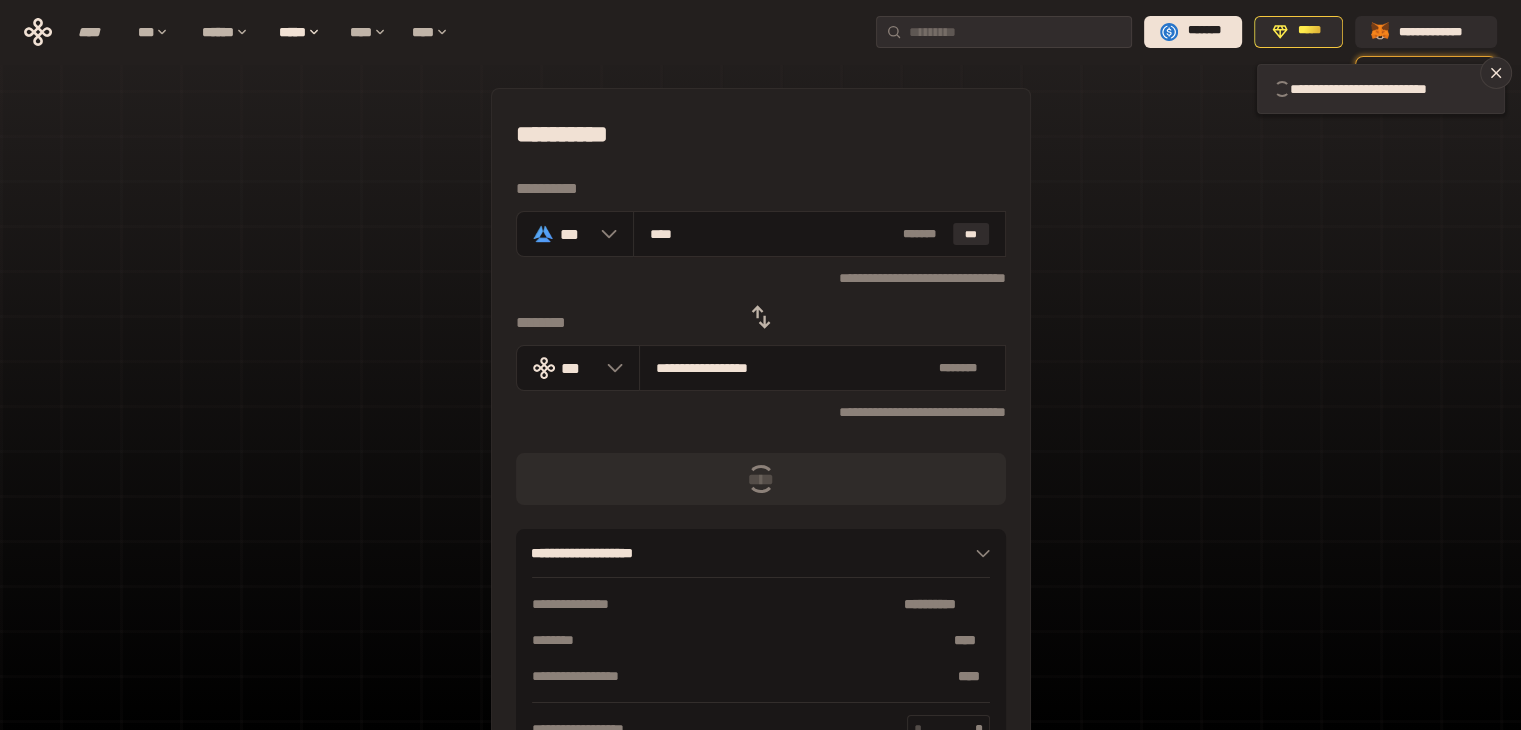 type 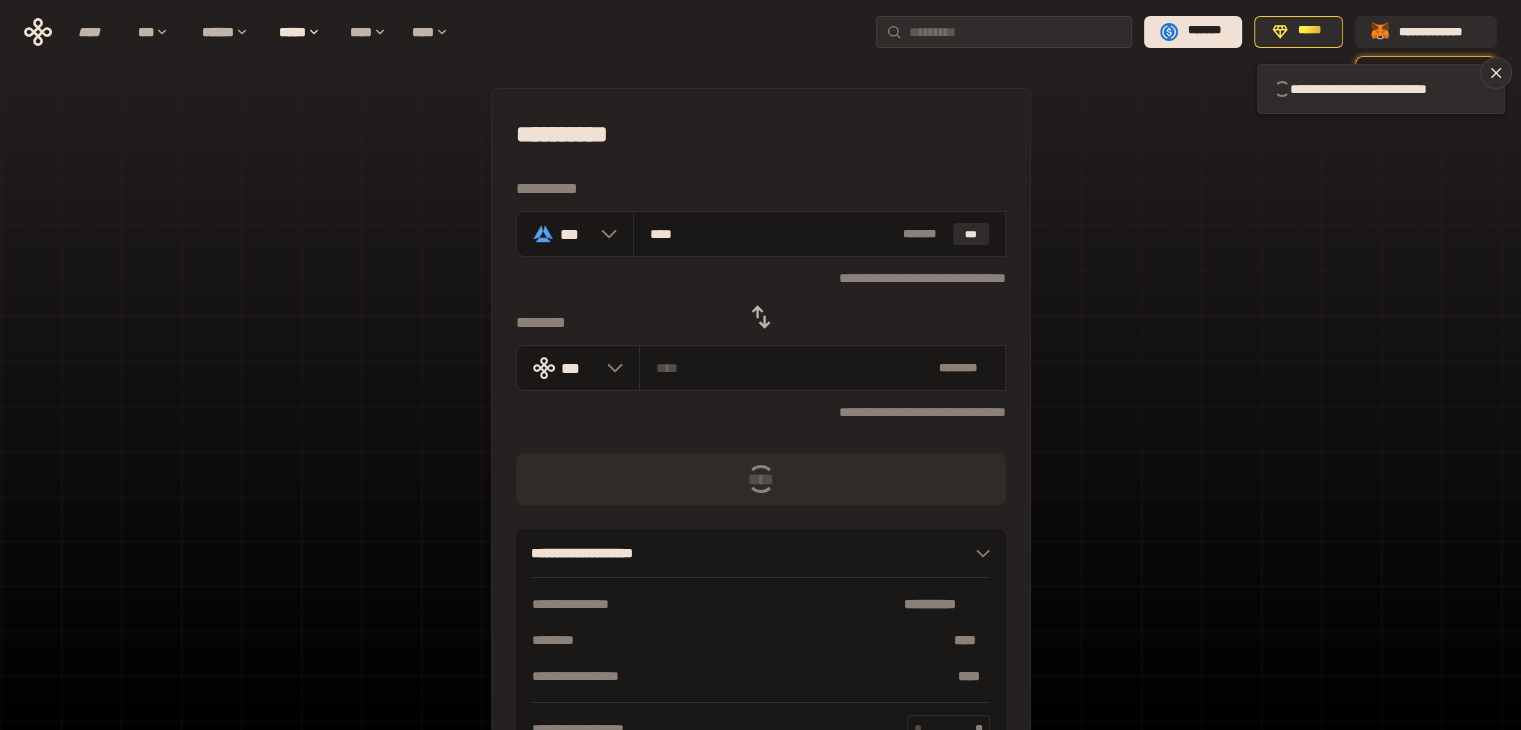 type 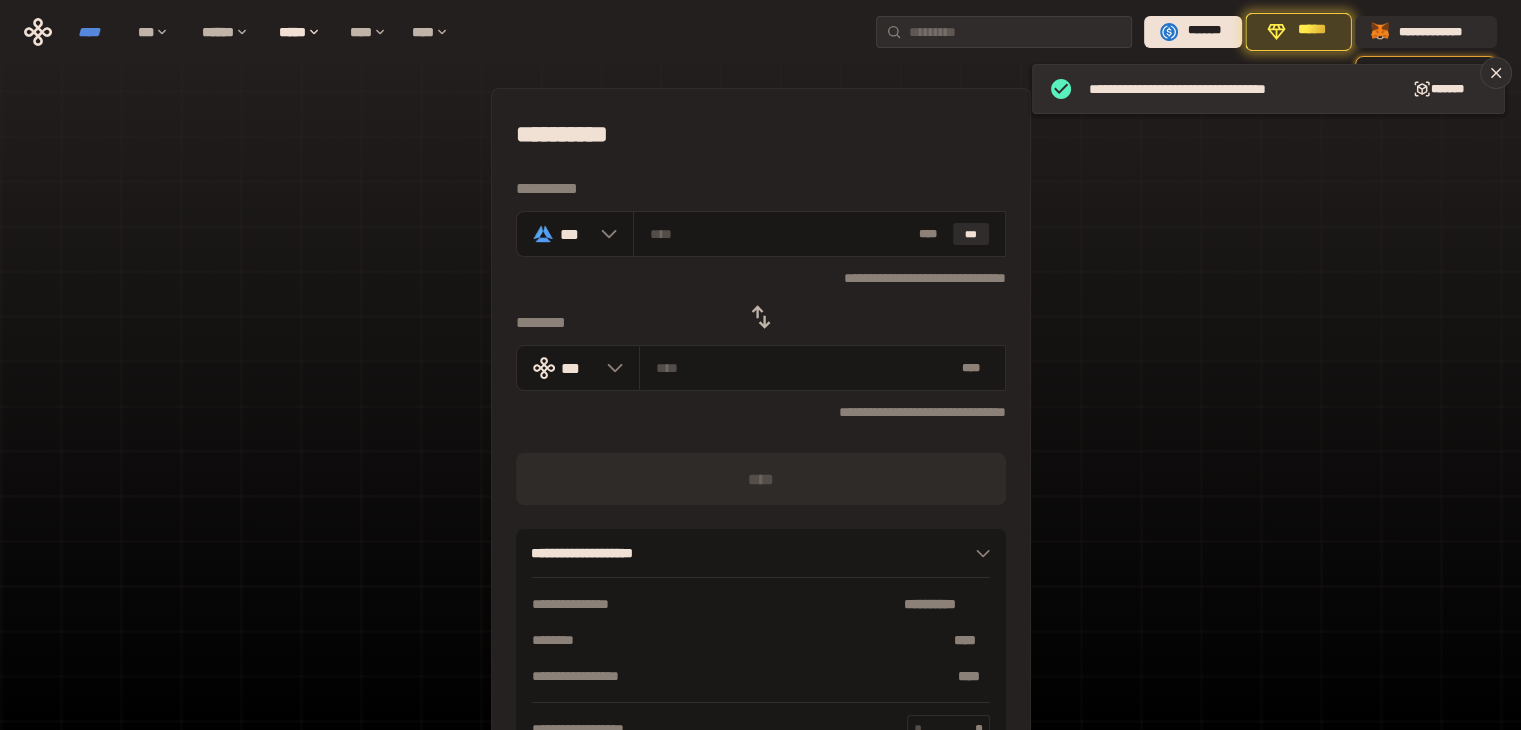 click on "****" at bounding box center [98, 32] 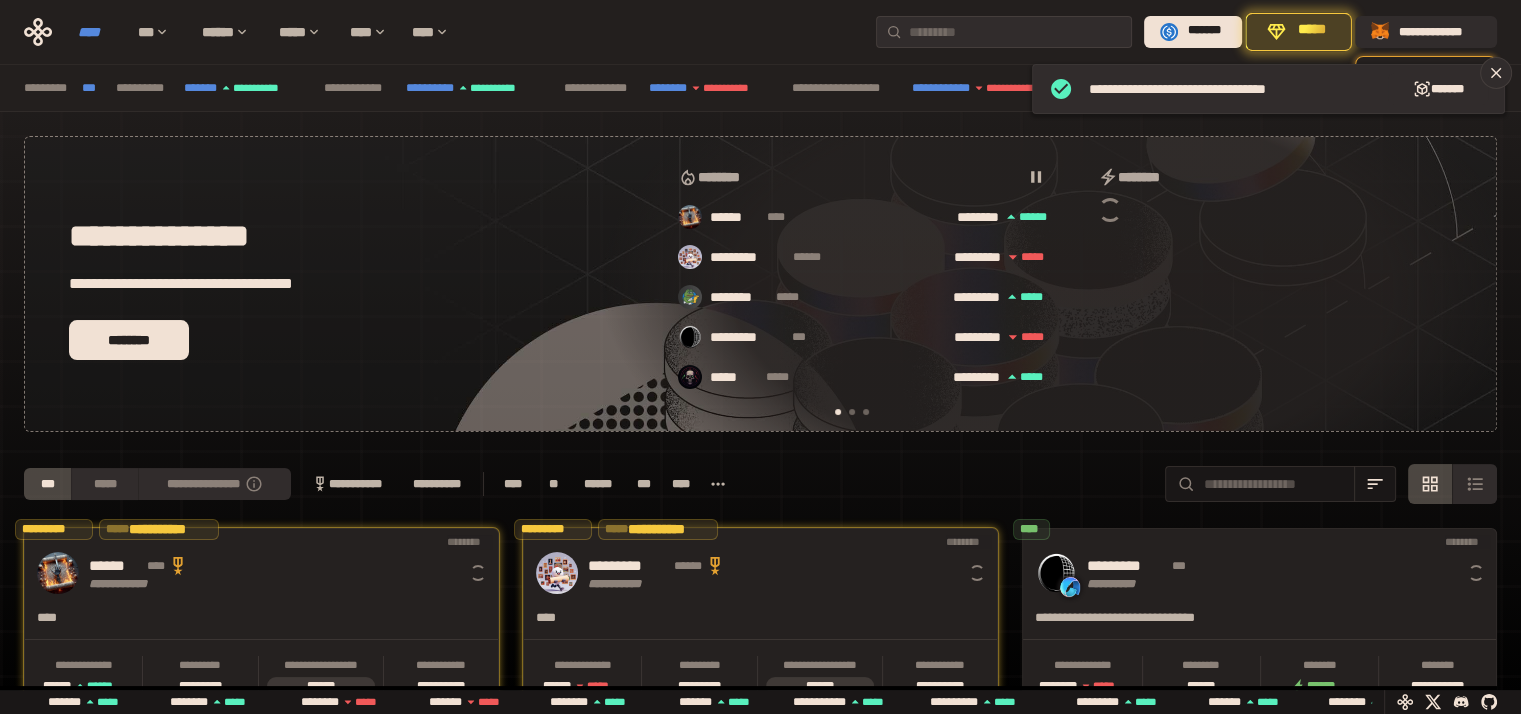 scroll, scrollTop: 0, scrollLeft: 16, axis: horizontal 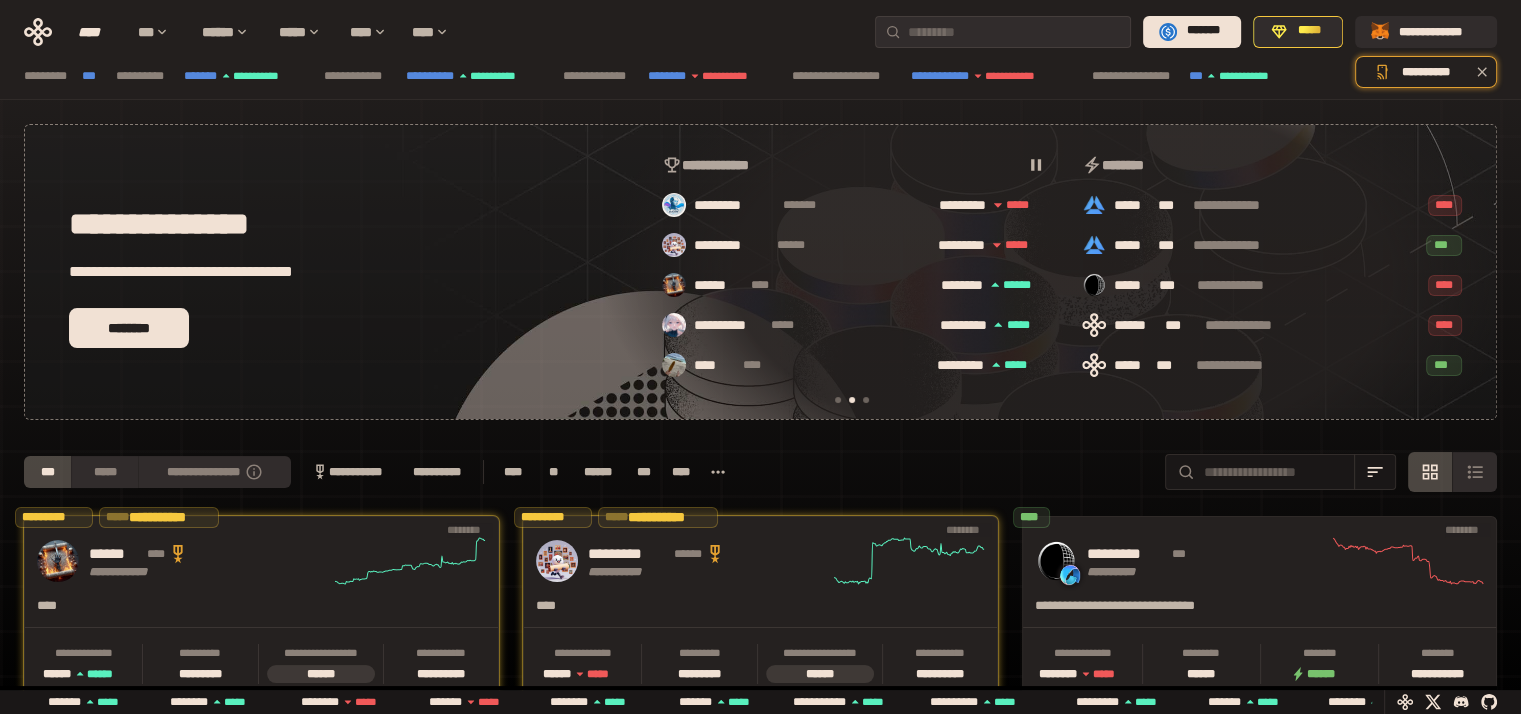 click on "**********" at bounding box center (437, 472) 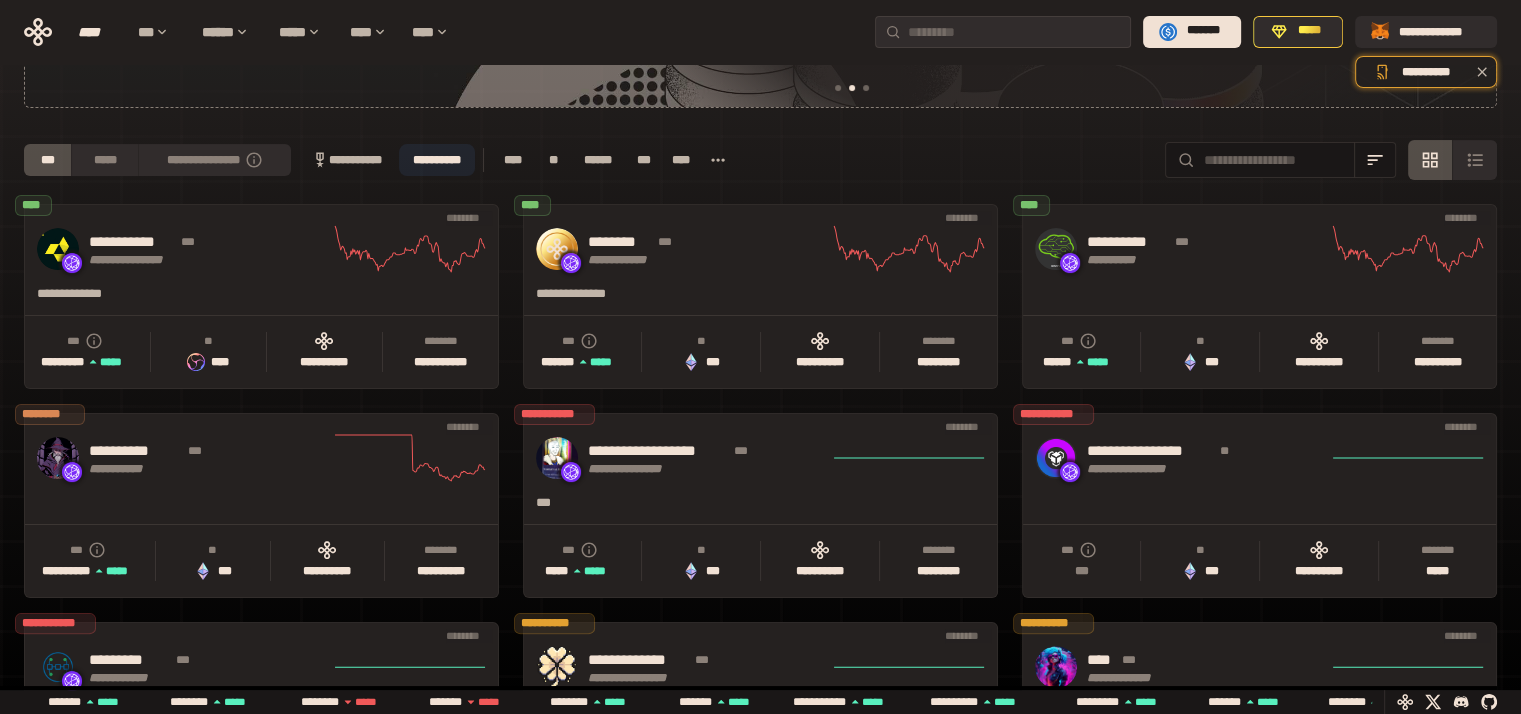 scroll, scrollTop: 328, scrollLeft: 0, axis: vertical 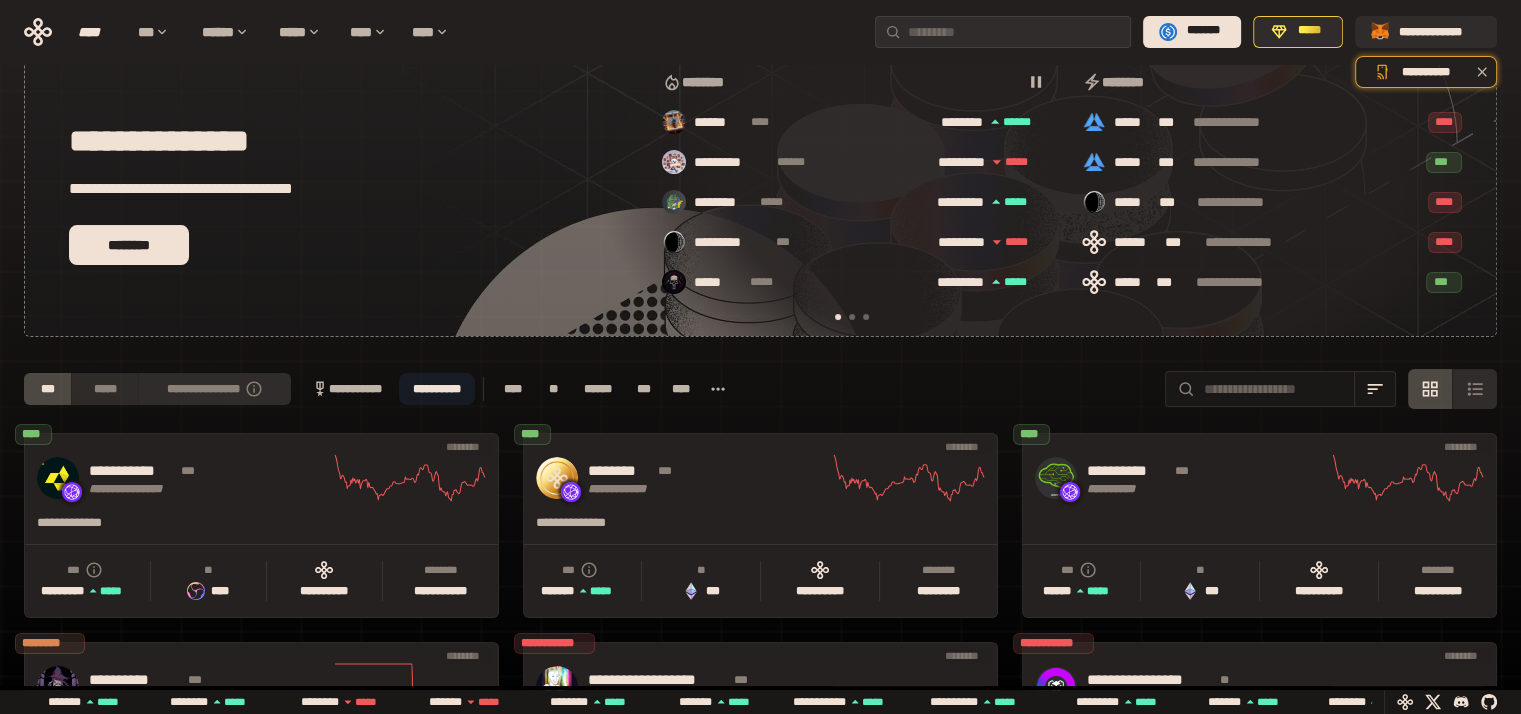 click on "*****" at bounding box center (104, 389) 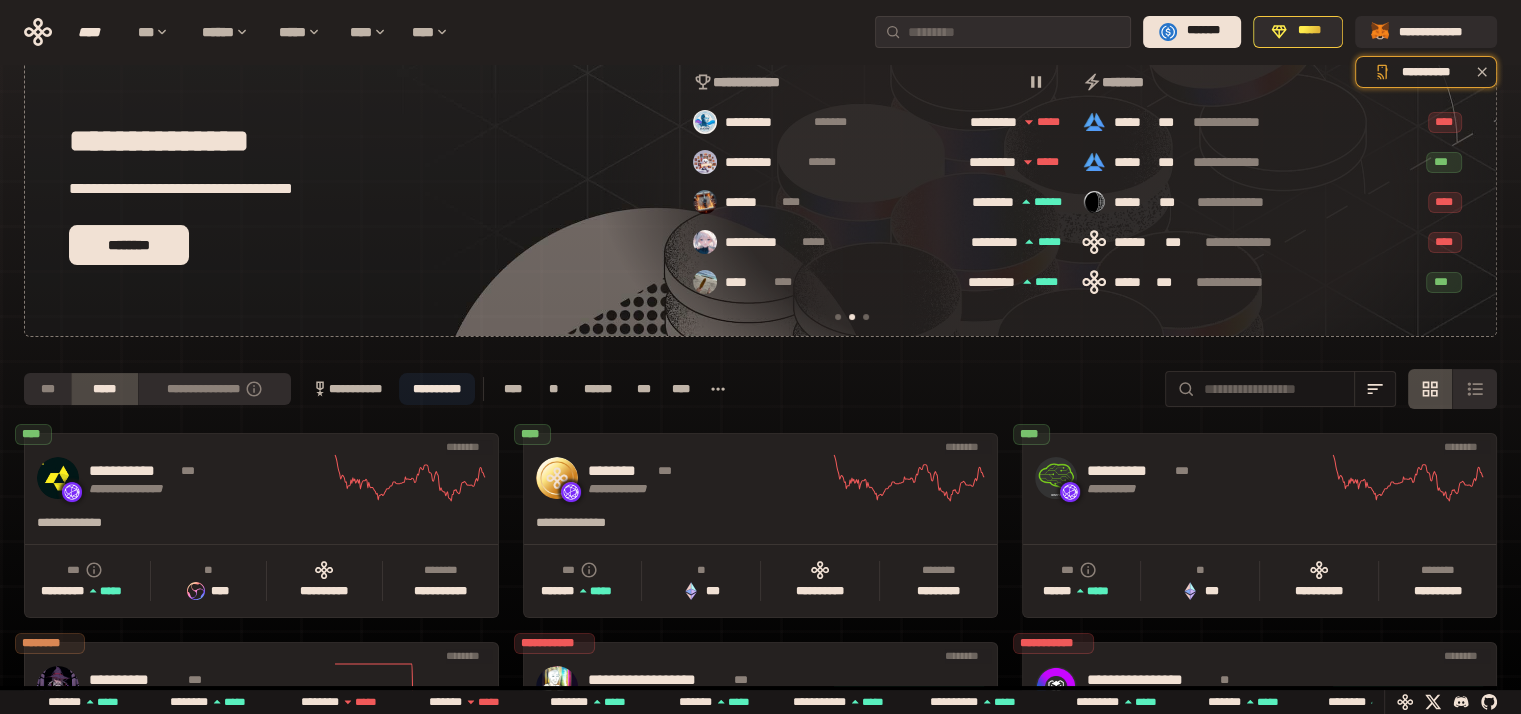 scroll, scrollTop: 0, scrollLeft: 436, axis: horizontal 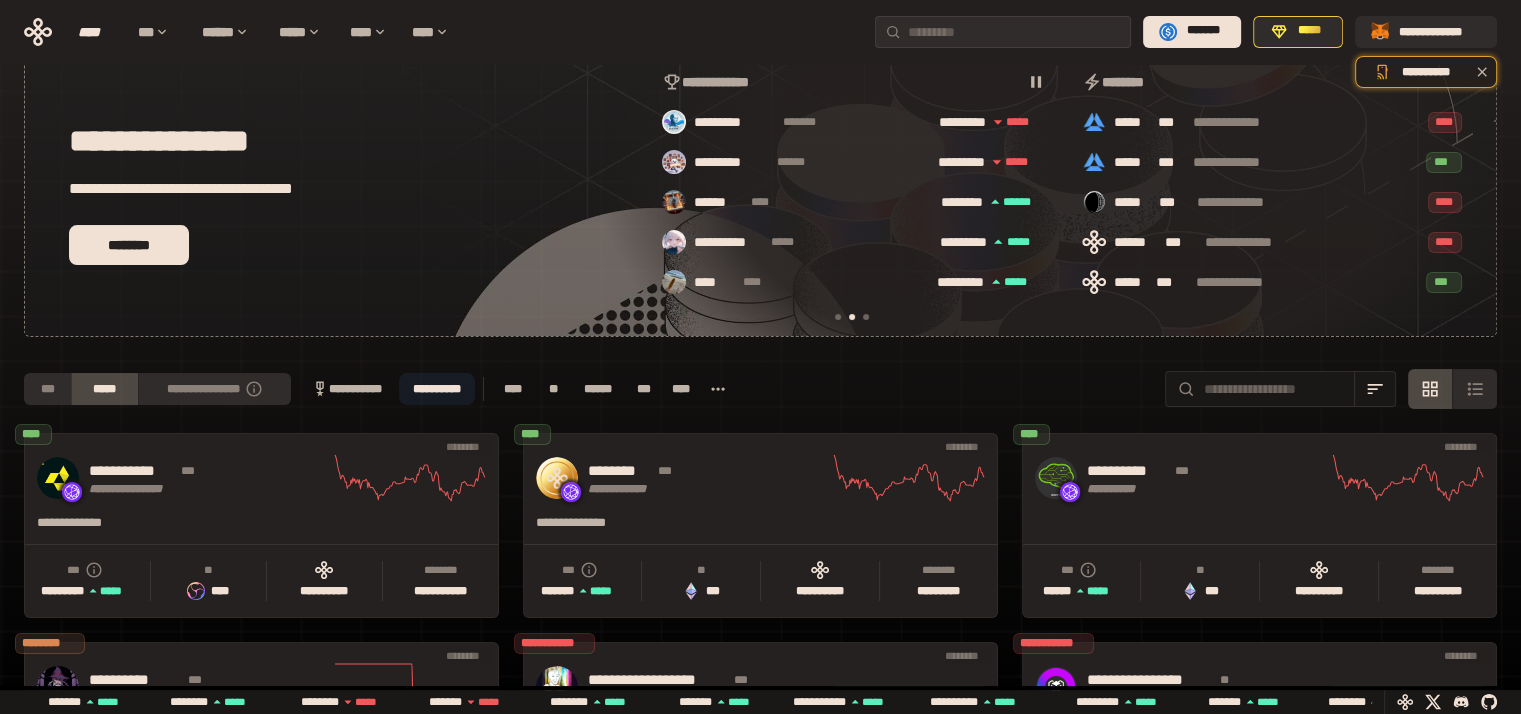 click on "****" at bounding box center [681, 389] 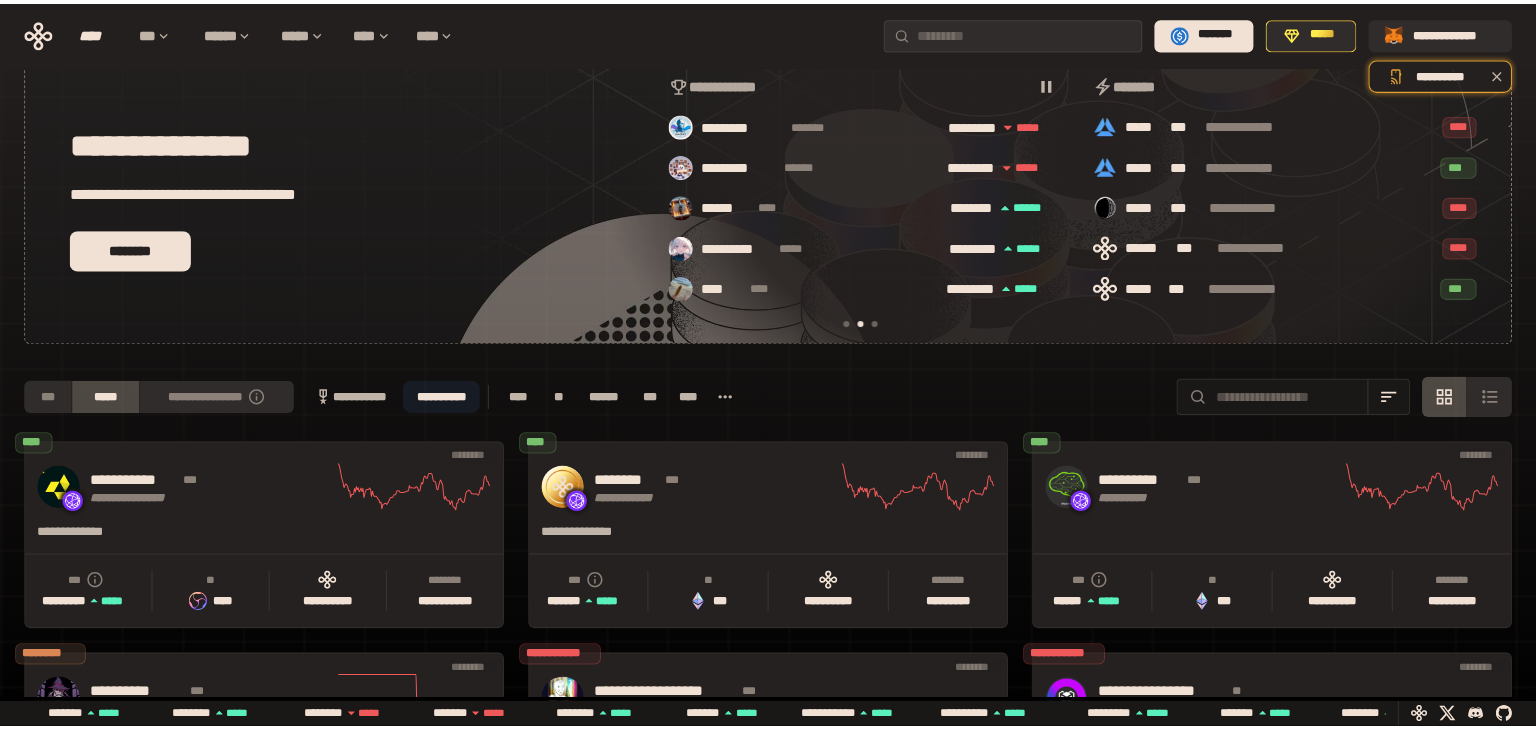 scroll, scrollTop: 0, scrollLeft: 0, axis: both 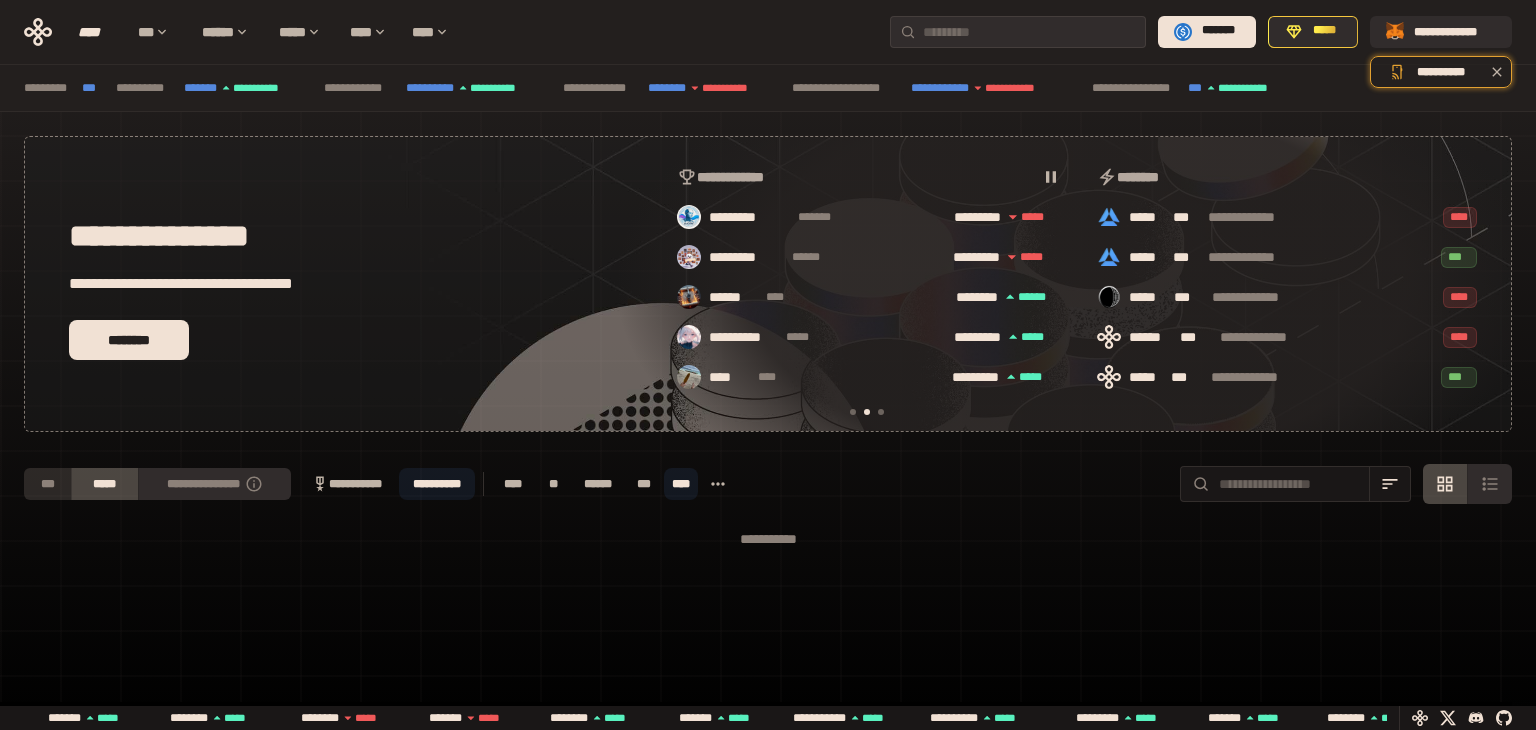 click on "***" at bounding box center [47, 484] 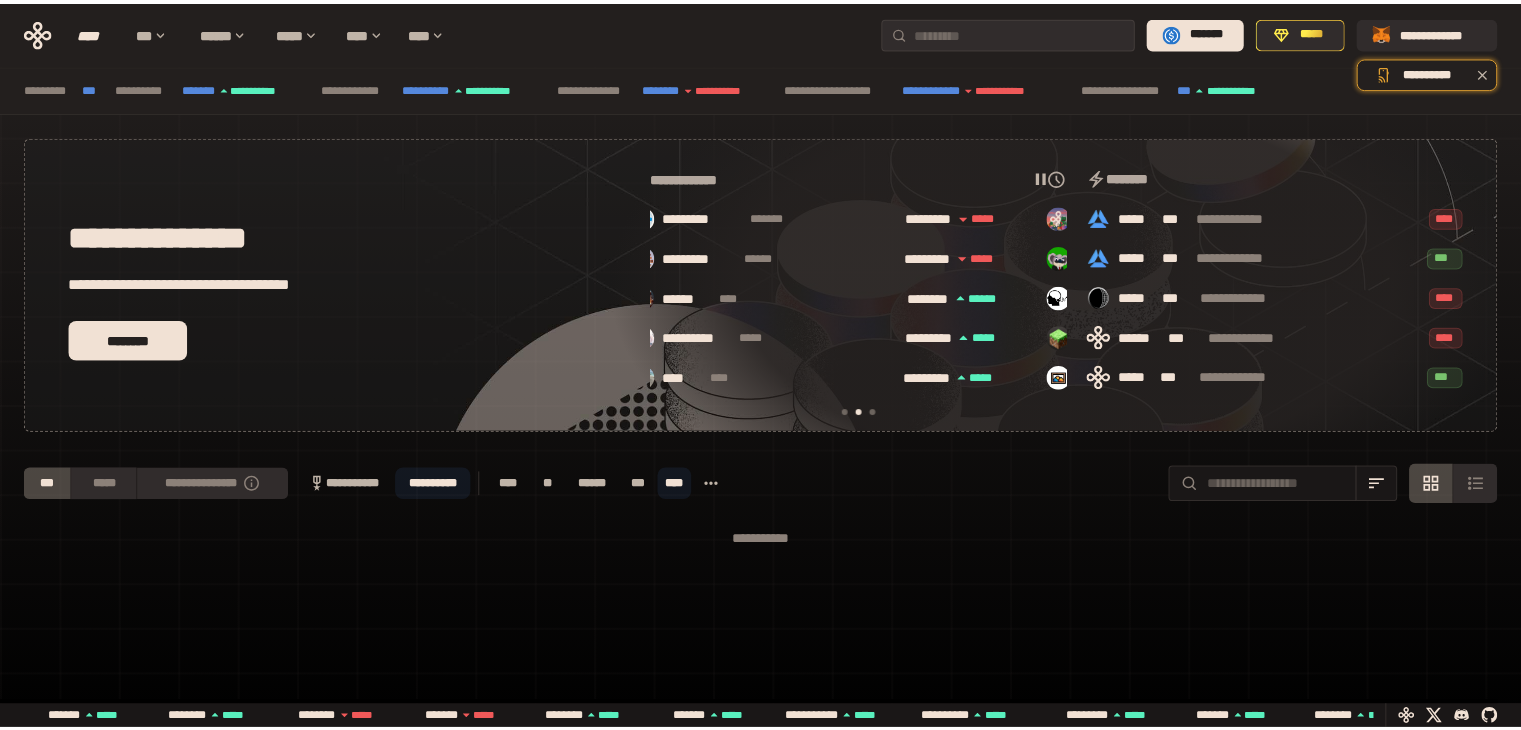 scroll, scrollTop: 0, scrollLeft: 436, axis: horizontal 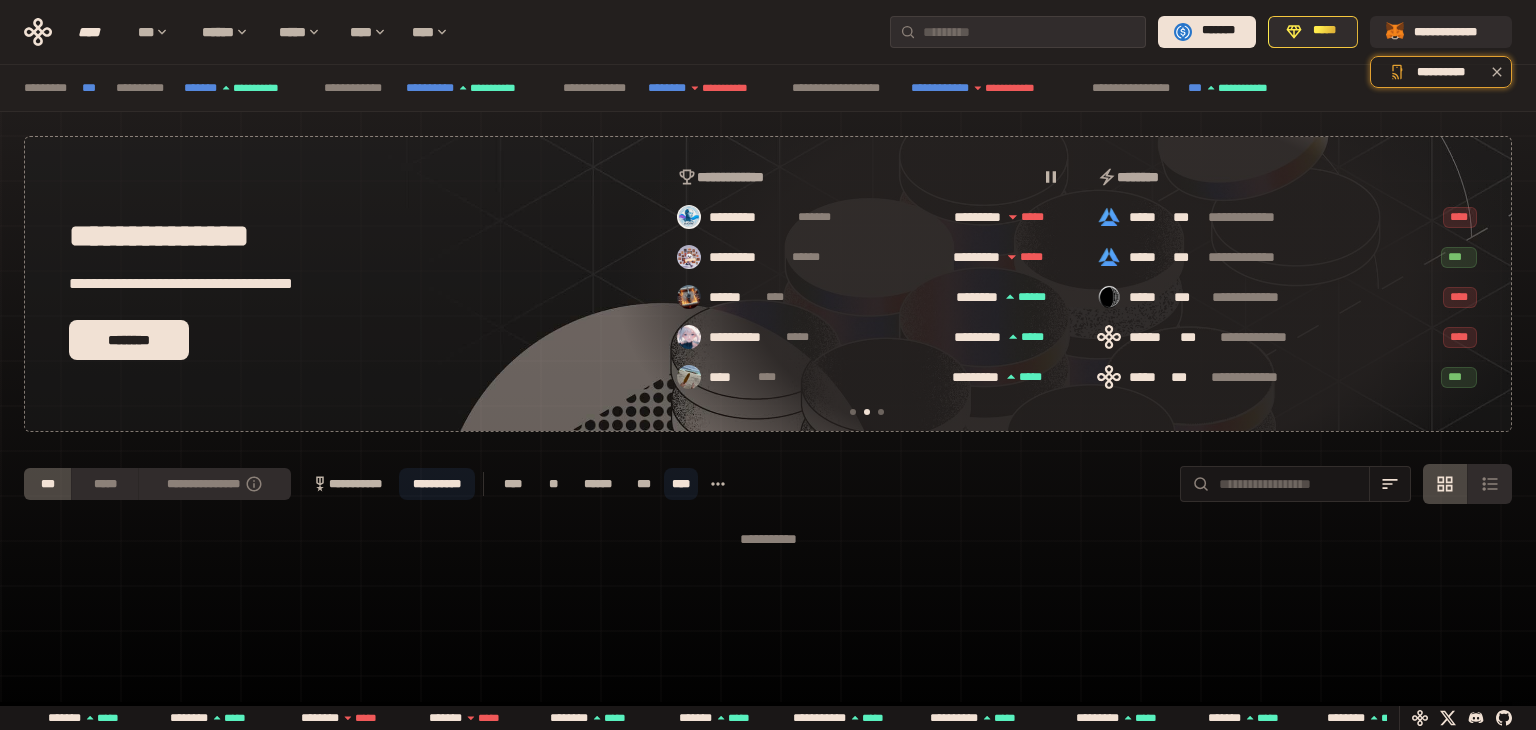 click on "**********" at bounding box center (437, 484) 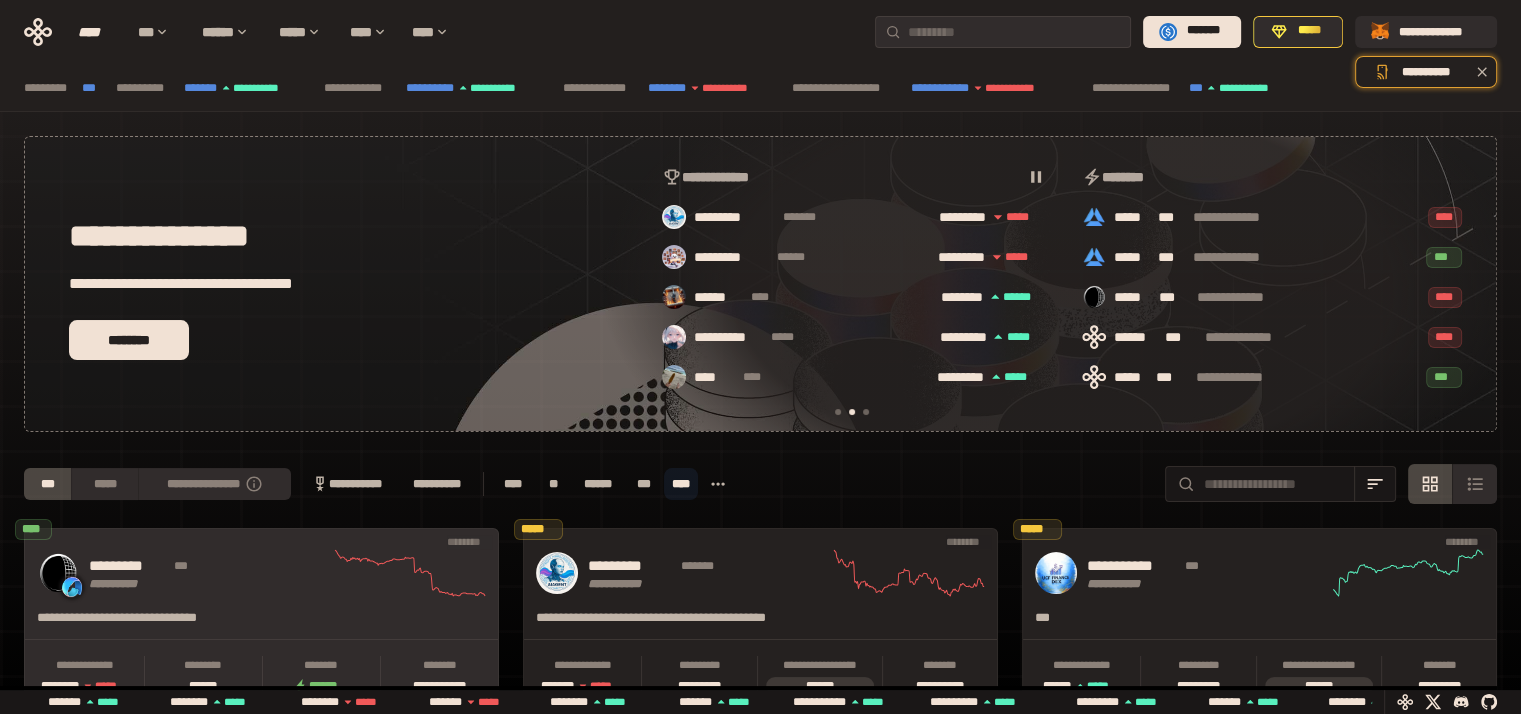 click 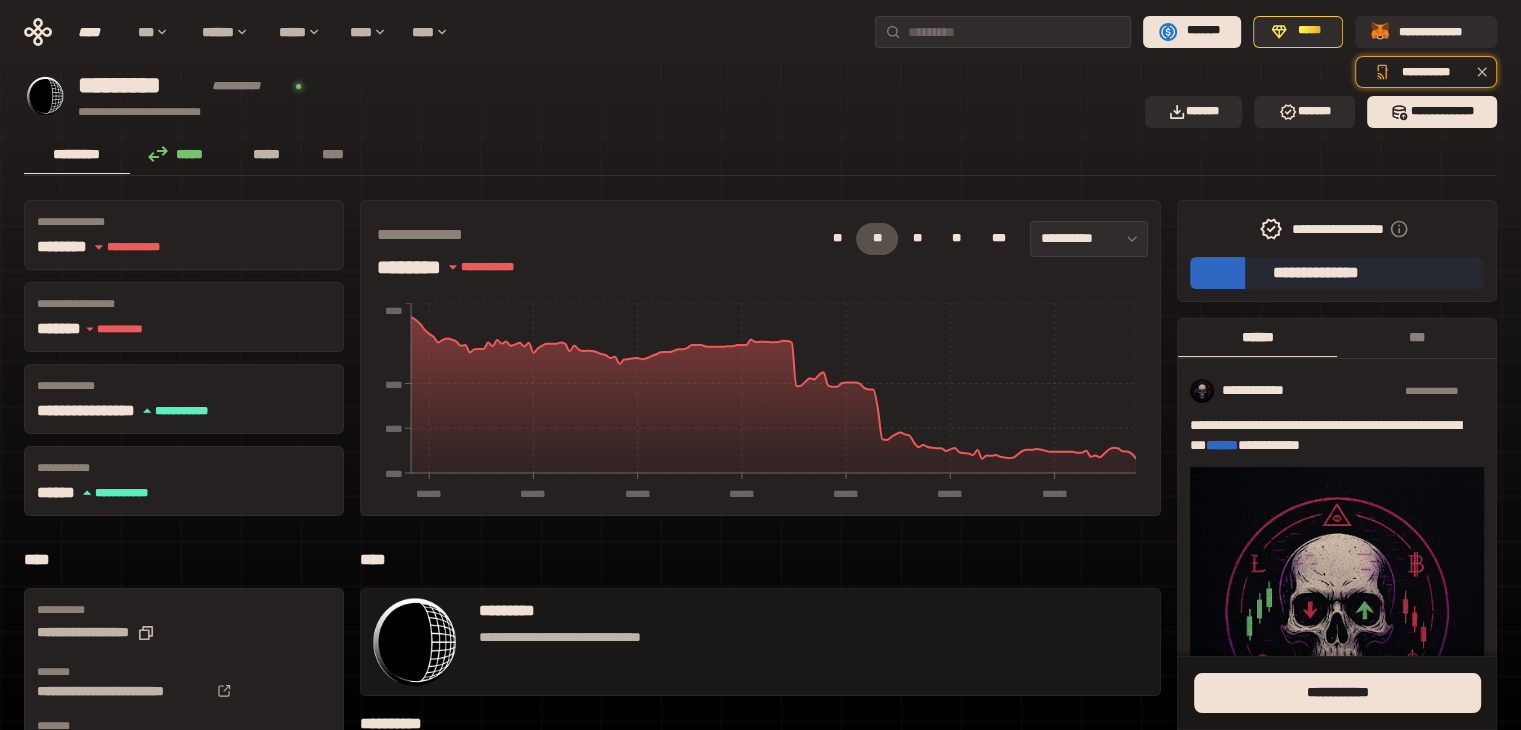 click on "*****" at bounding box center [267, 154] 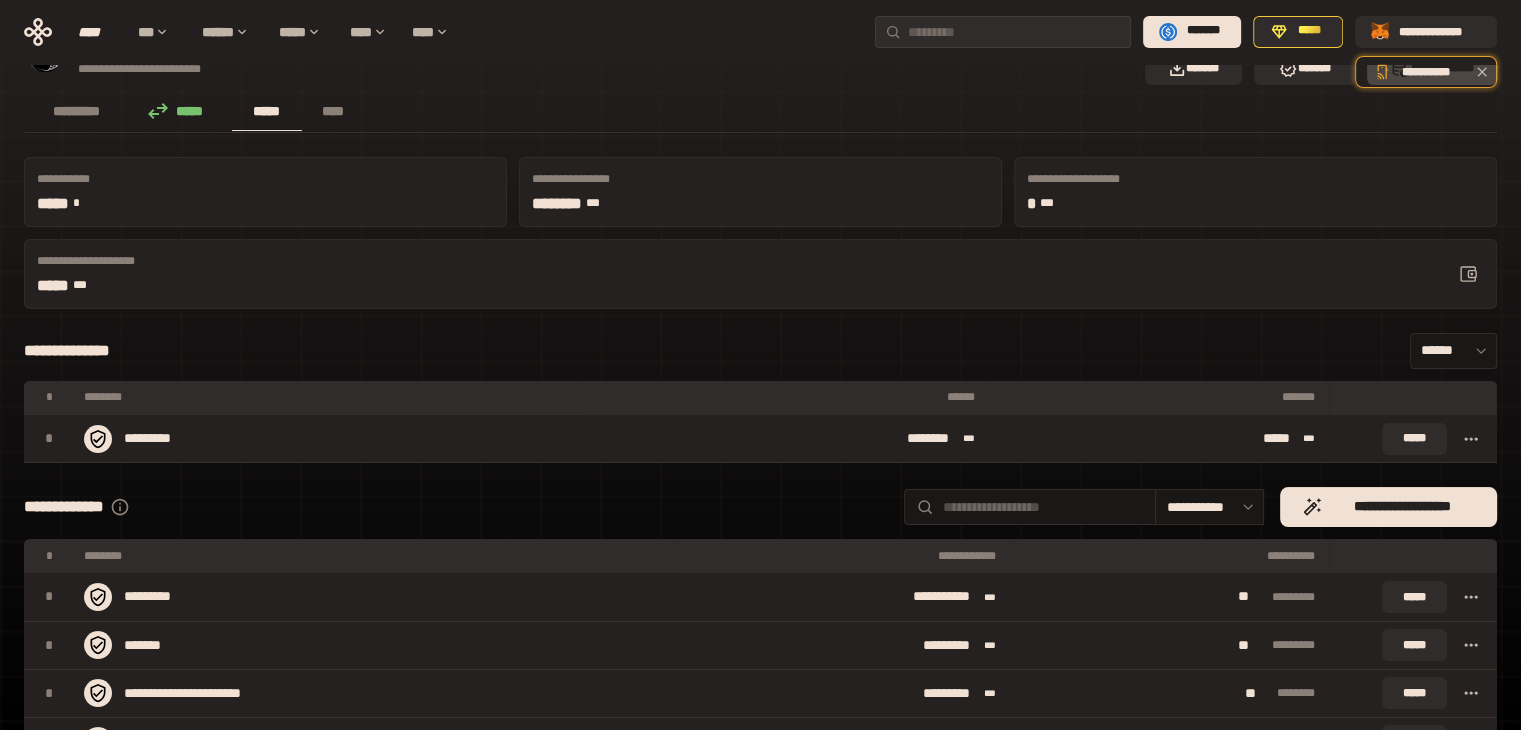 scroll, scrollTop: 42, scrollLeft: 0, axis: vertical 